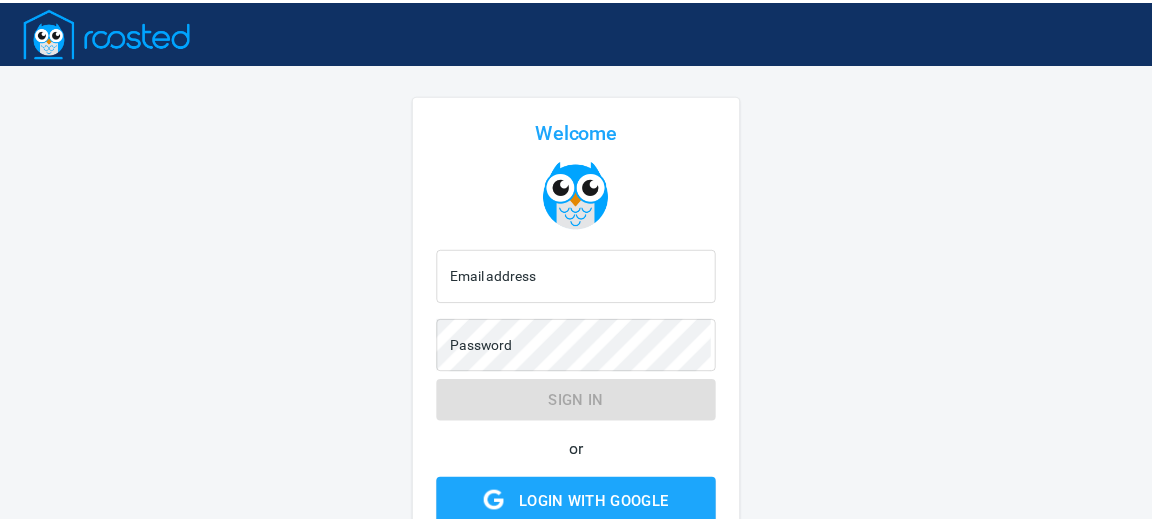 scroll, scrollTop: 0, scrollLeft: 0, axis: both 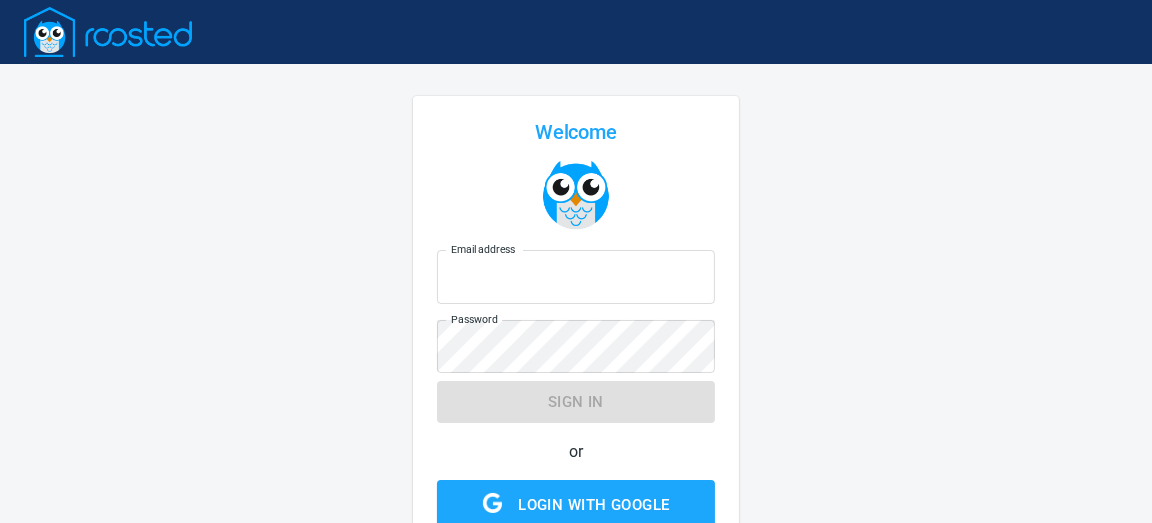 type on "jack@jackoneal.com" 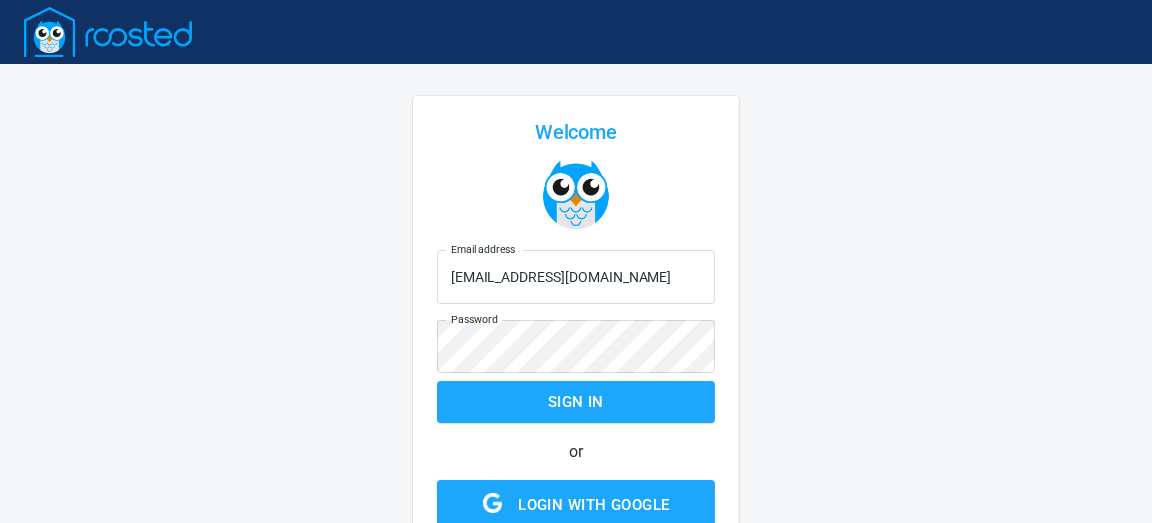 click on "Email address jack@jackoneal.com Email address Password Password Sign in or Login with Google Login with Facebook" at bounding box center (576, 419) 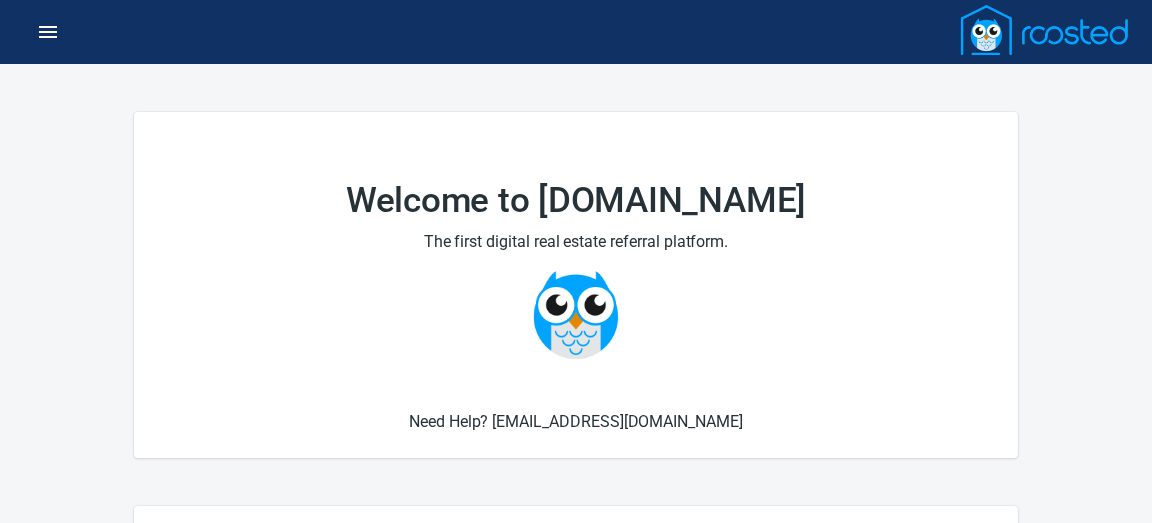 click 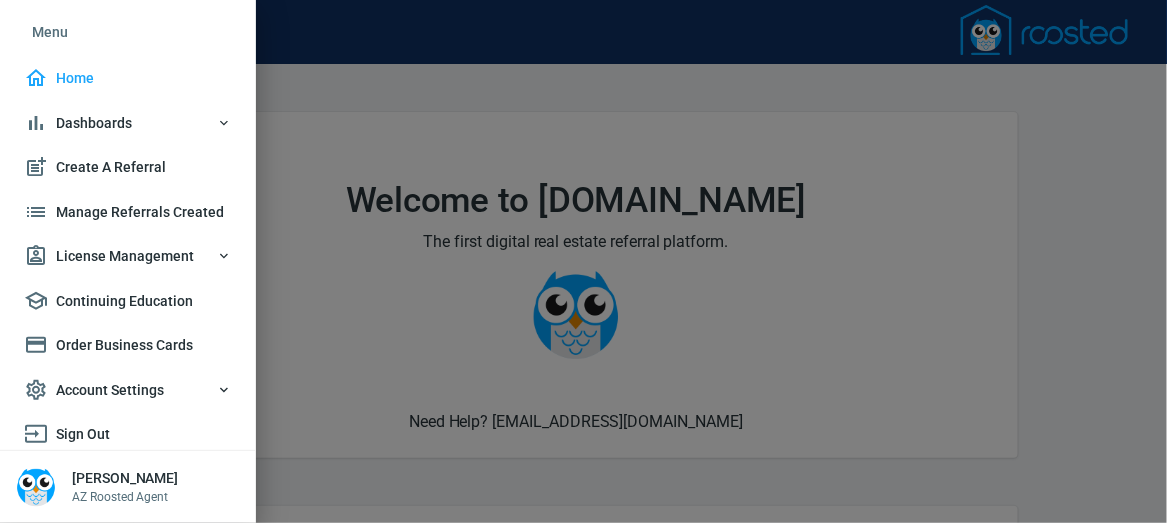 click on "Dashboards" at bounding box center (128, 123) 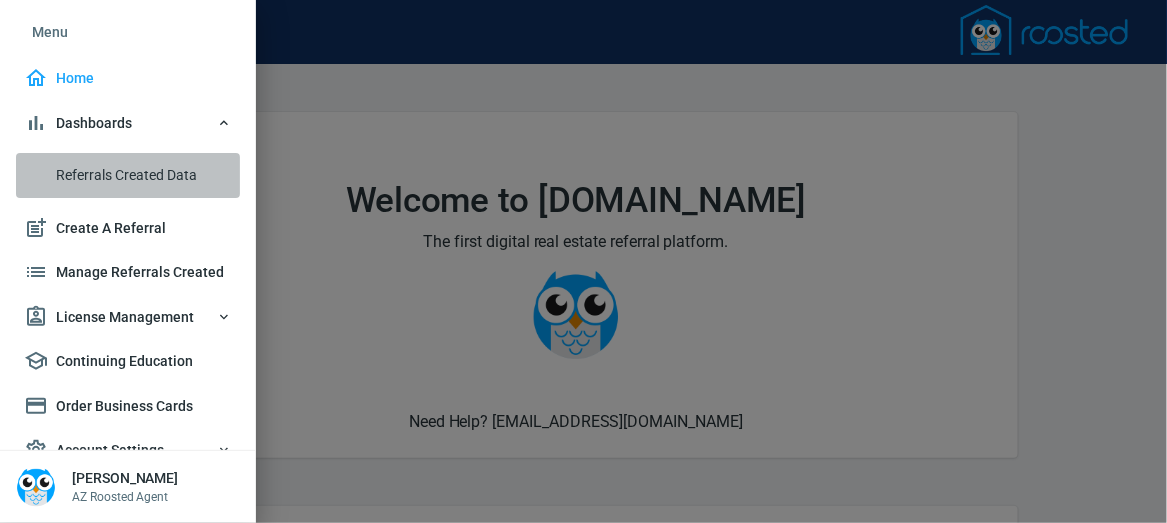 click on "Referrals Created Data" at bounding box center (144, 175) 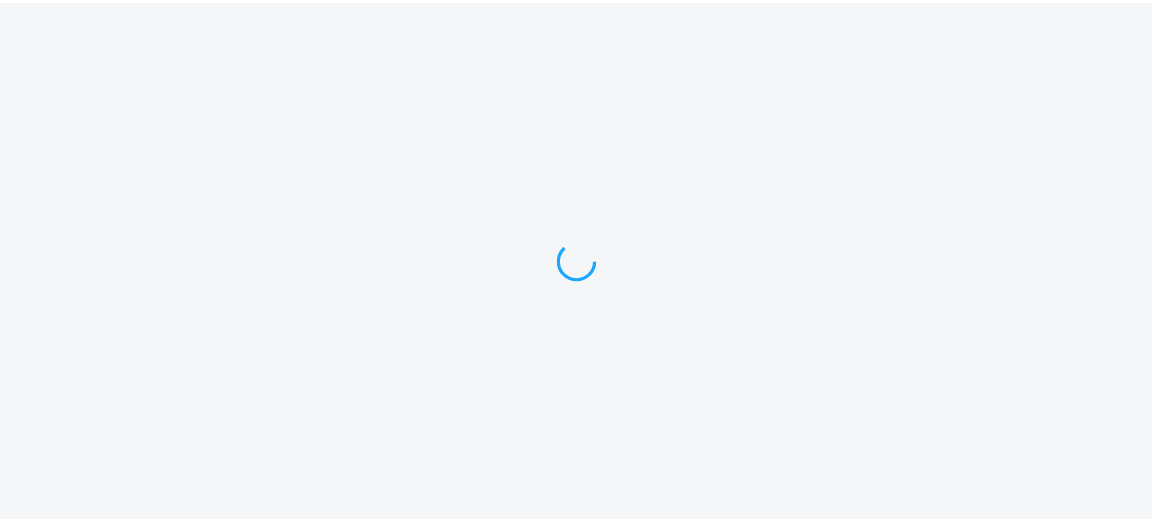 scroll, scrollTop: 0, scrollLeft: 0, axis: both 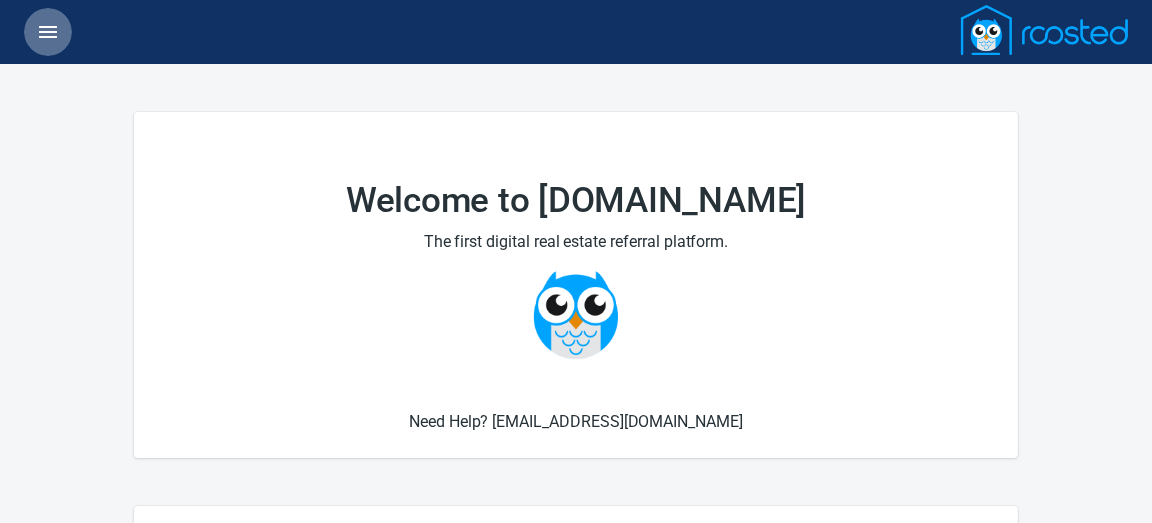 click 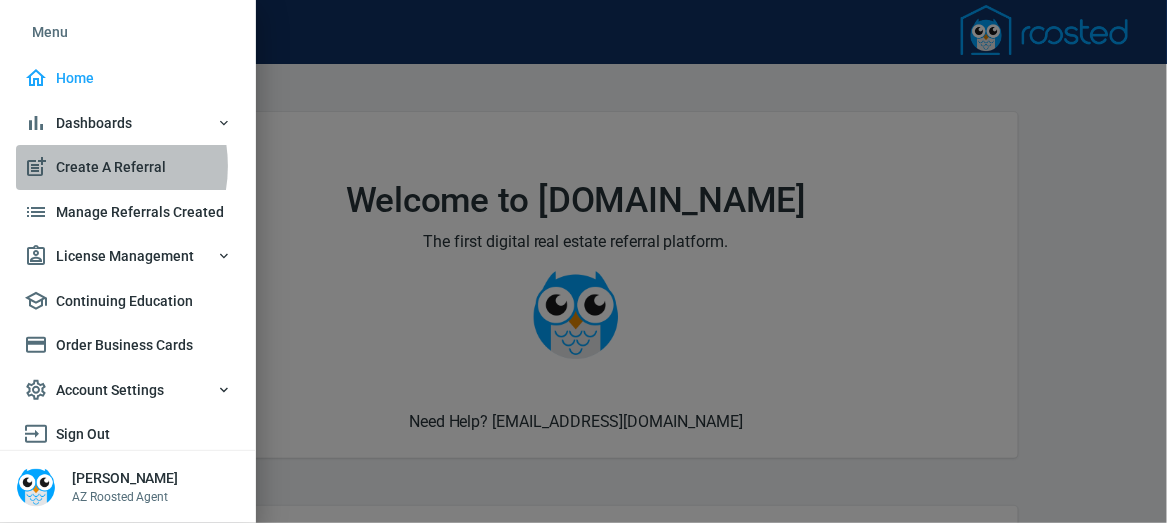 click on "Create A Referral" at bounding box center (128, 167) 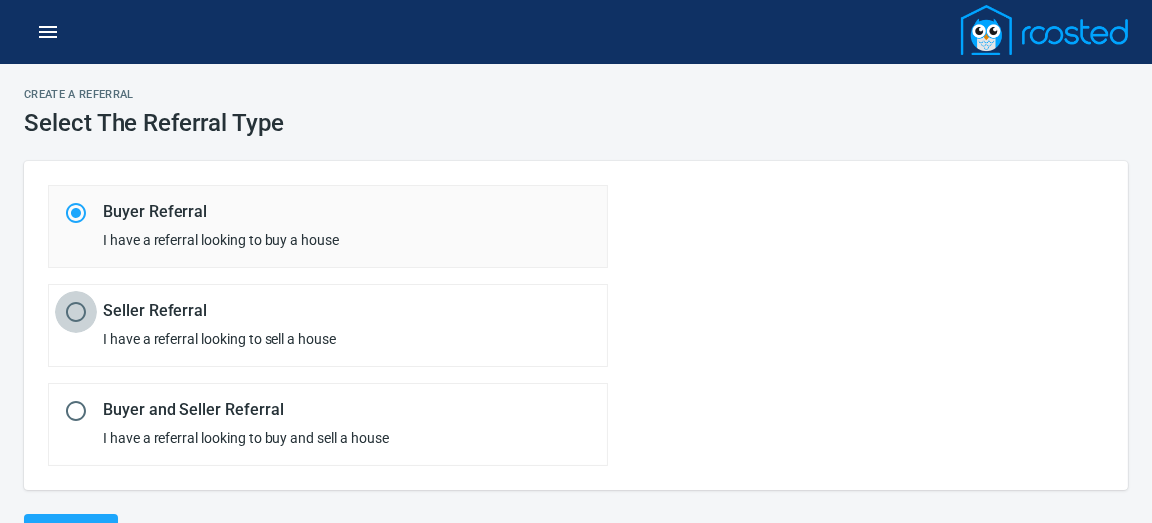 click at bounding box center [76, 312] 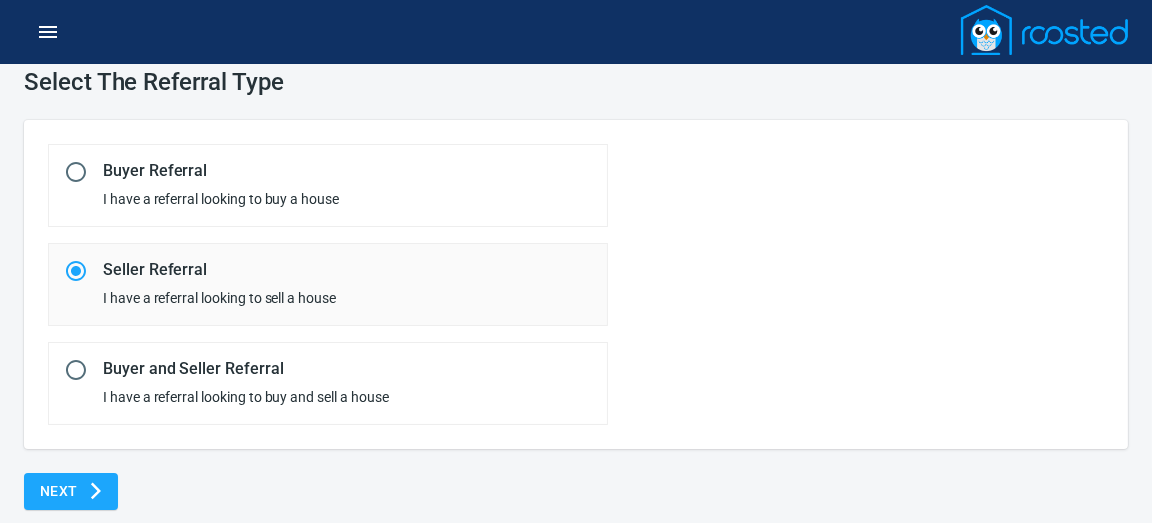 scroll, scrollTop: 50, scrollLeft: 0, axis: vertical 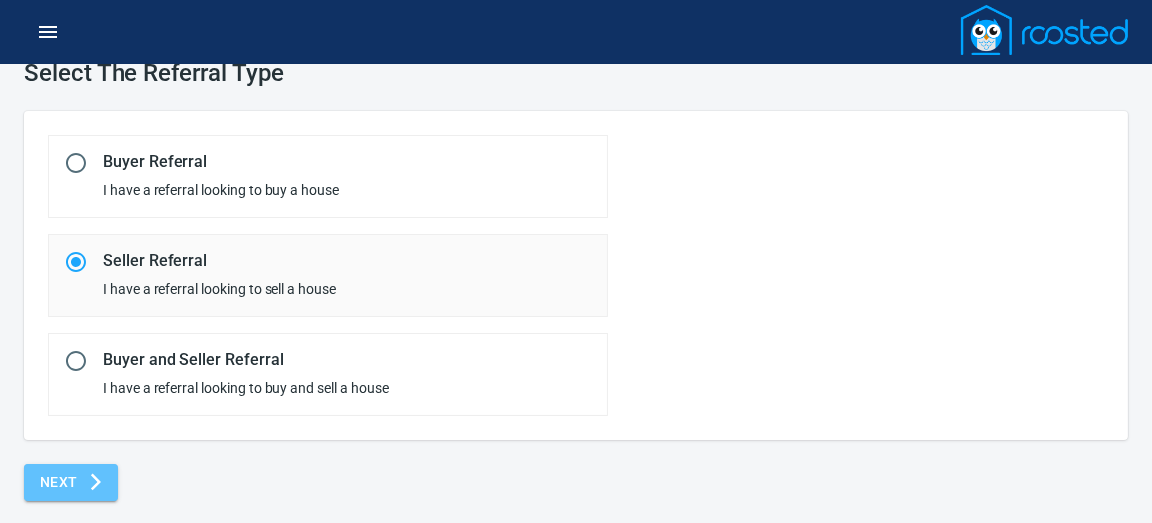 click on "Next" at bounding box center [71, 482] 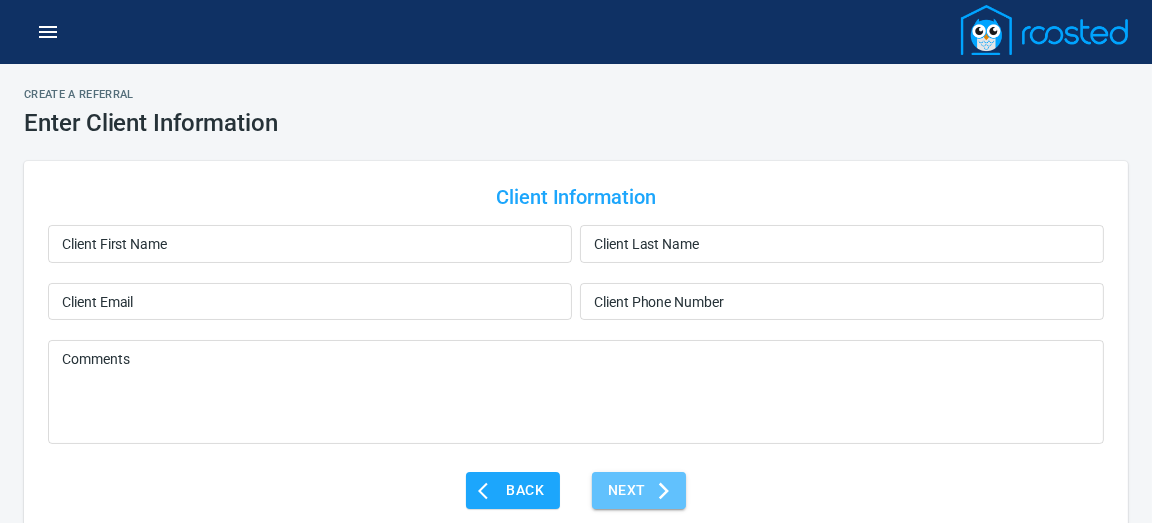 click on "Next" at bounding box center (639, 490) 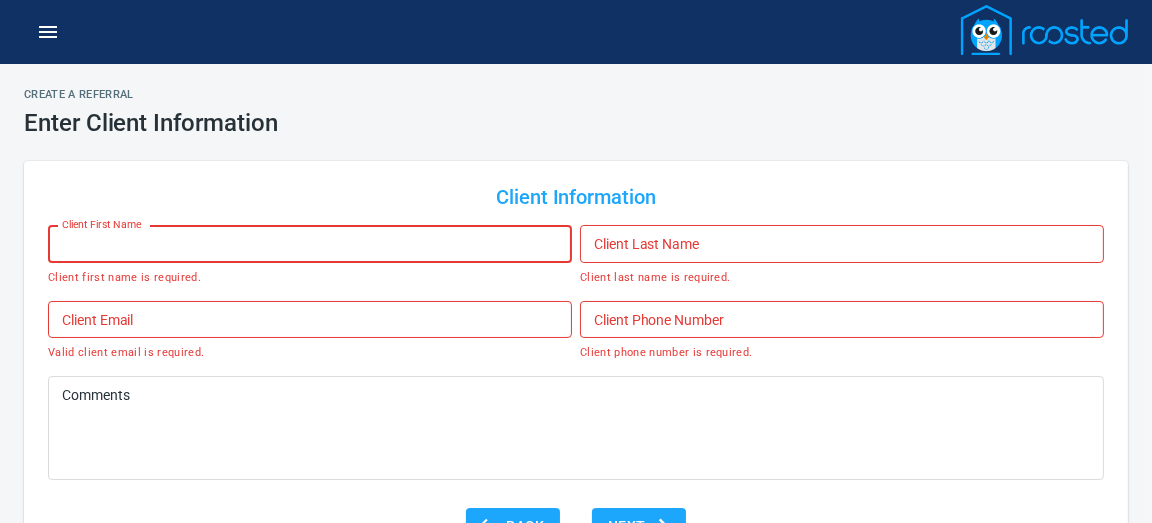 click on "Client First Name" at bounding box center [310, 244] 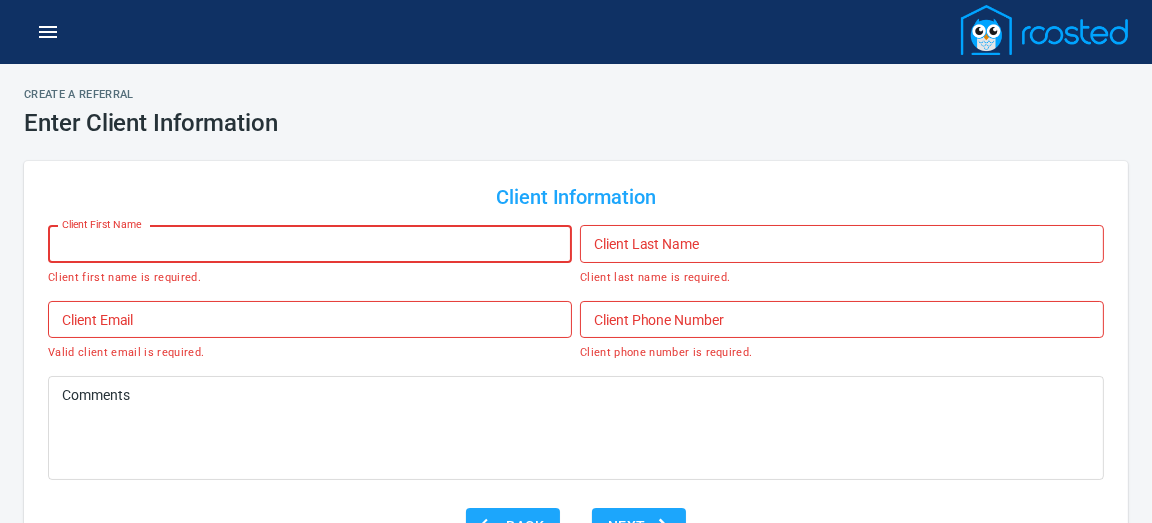scroll, scrollTop: 70, scrollLeft: 0, axis: vertical 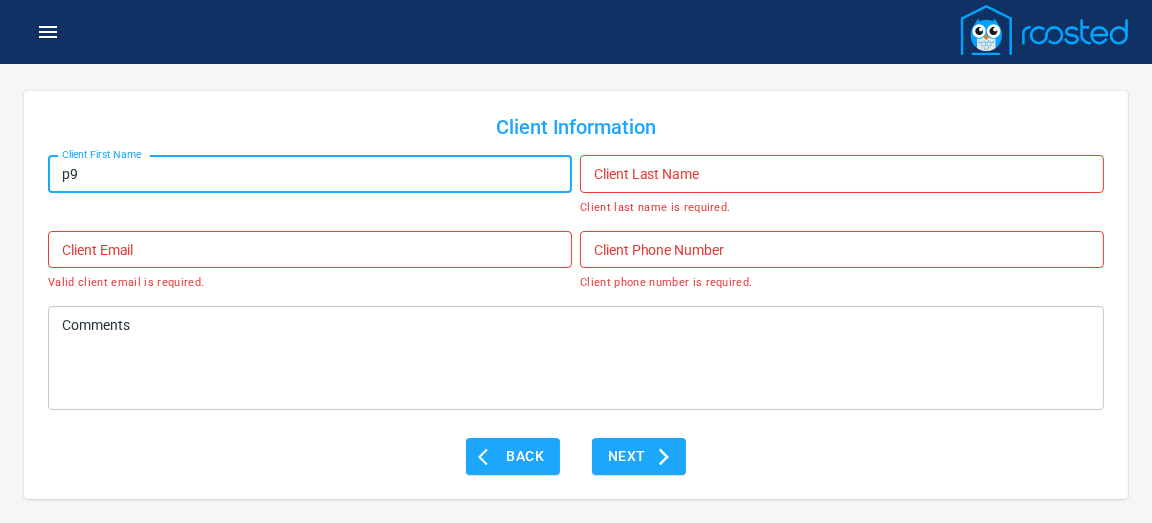type on "p" 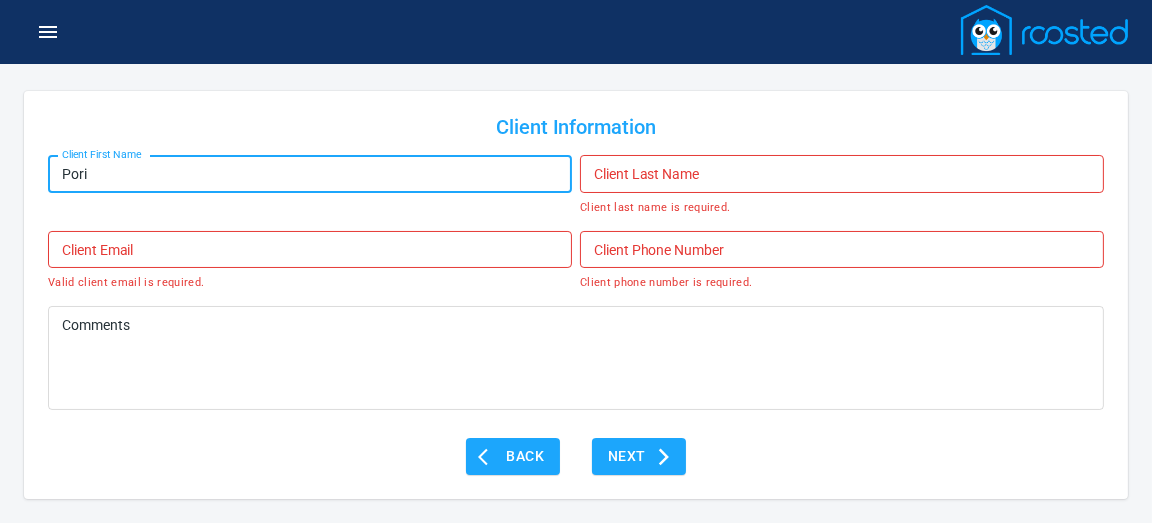 type on "Pori" 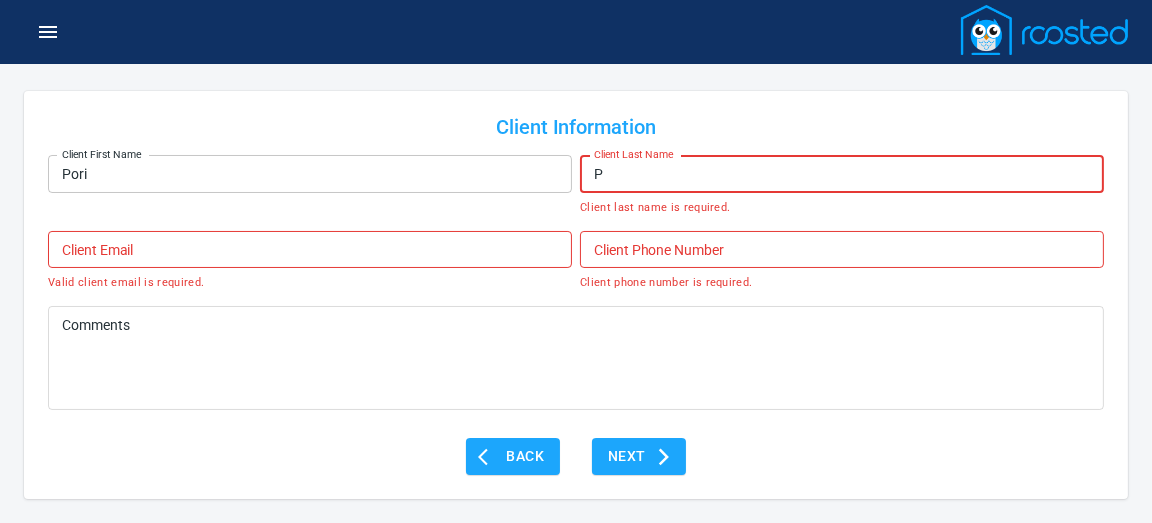 scroll, scrollTop: 52, scrollLeft: 0, axis: vertical 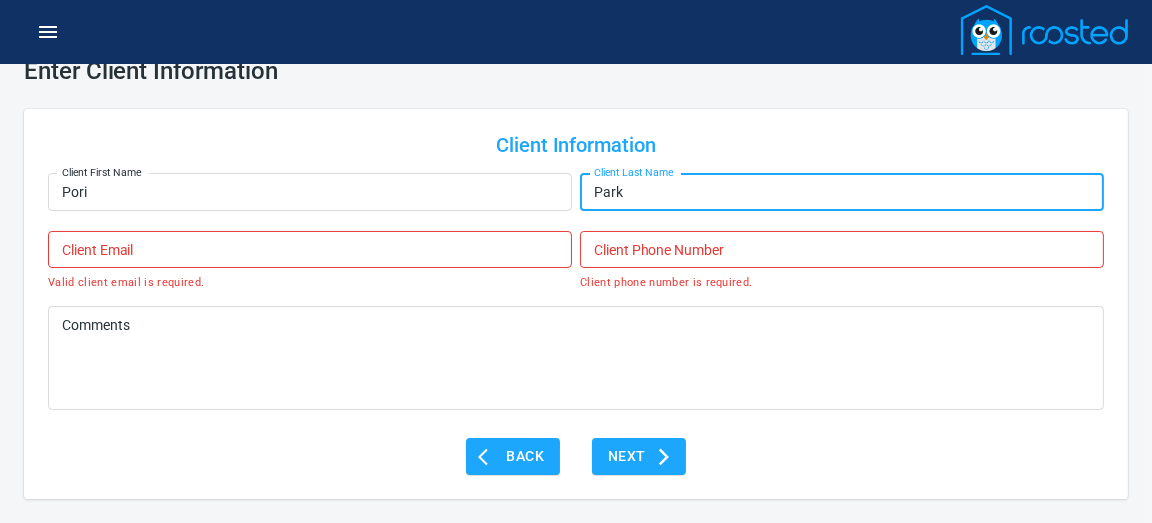 type on "Park" 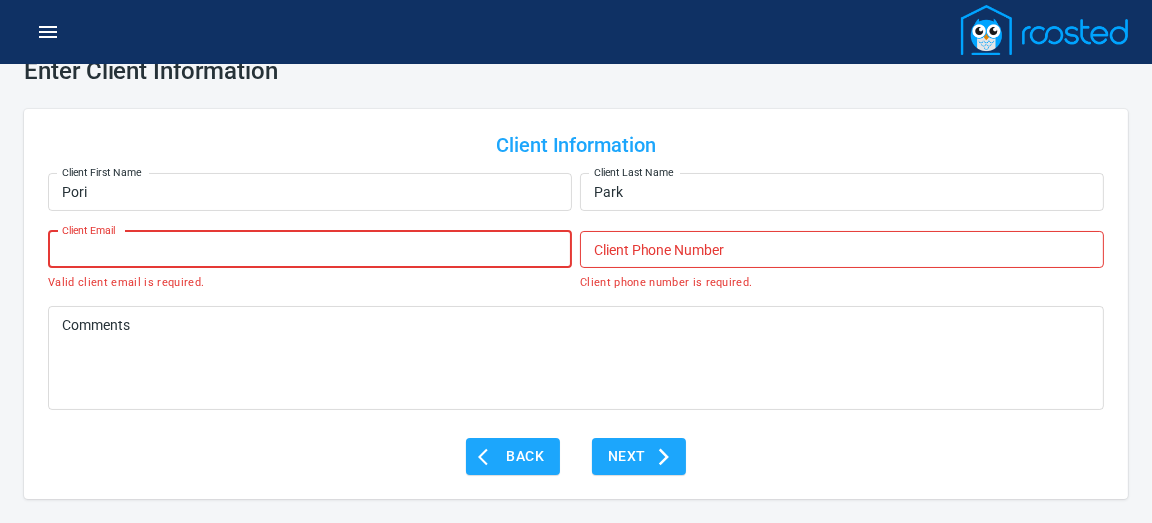 click on "Client Email" at bounding box center [310, 250] 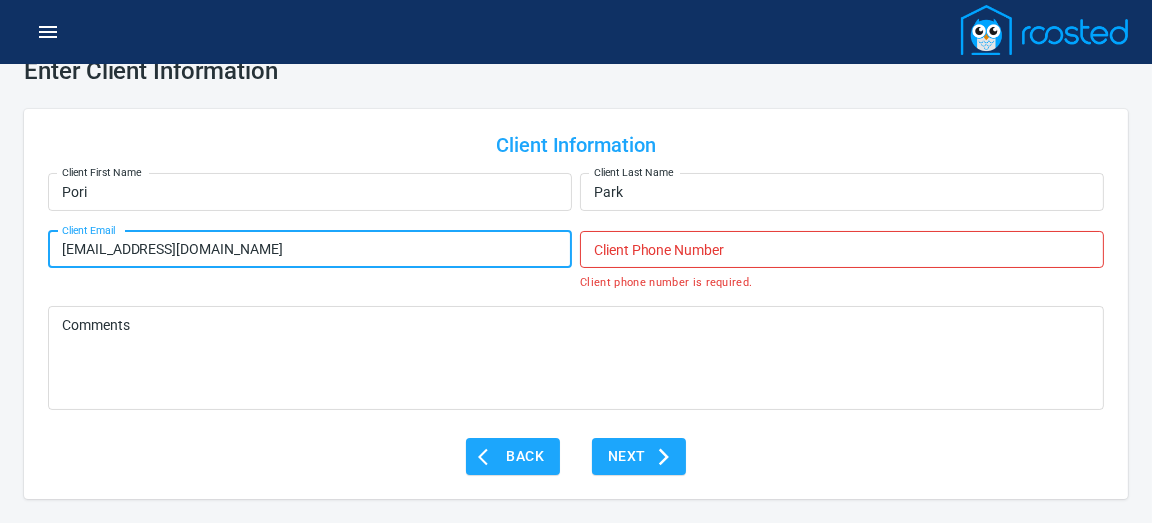 type on "[EMAIL_ADDRESS][DOMAIN_NAME]" 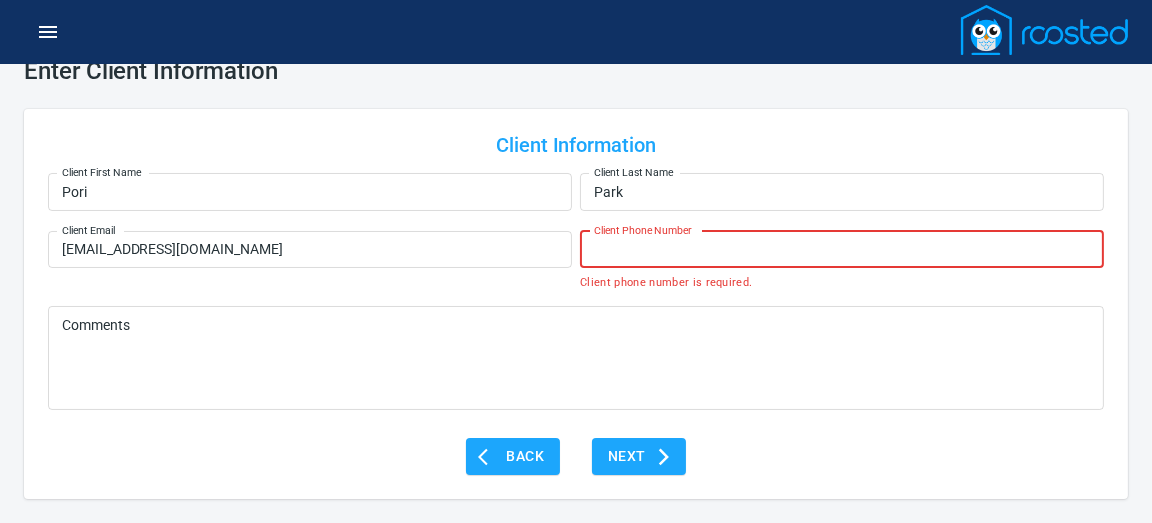 click on "Client Phone Number" at bounding box center [842, 250] 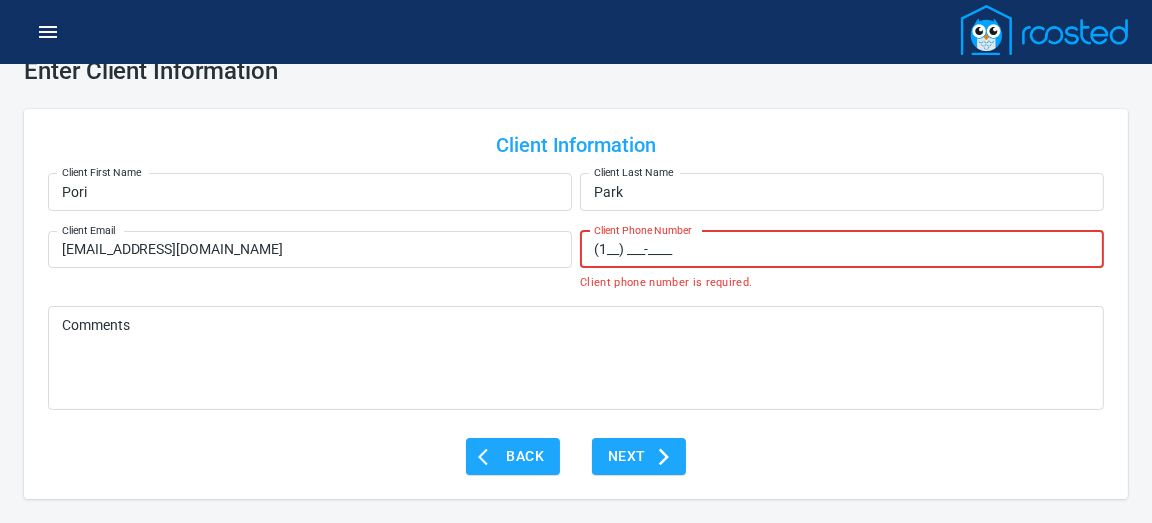 click on "Next" at bounding box center (639, 456) 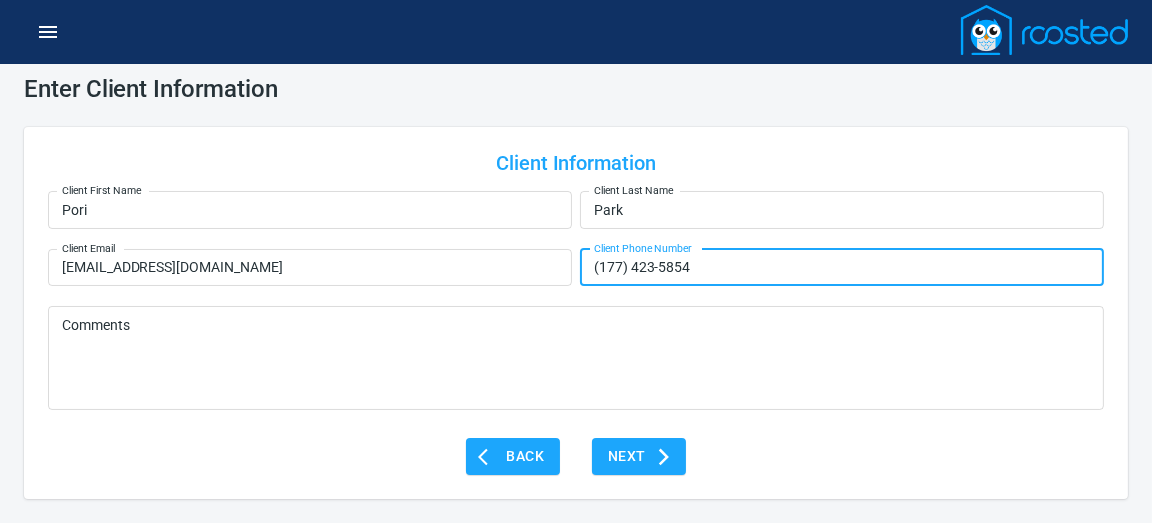 scroll, scrollTop: 33, scrollLeft: 0, axis: vertical 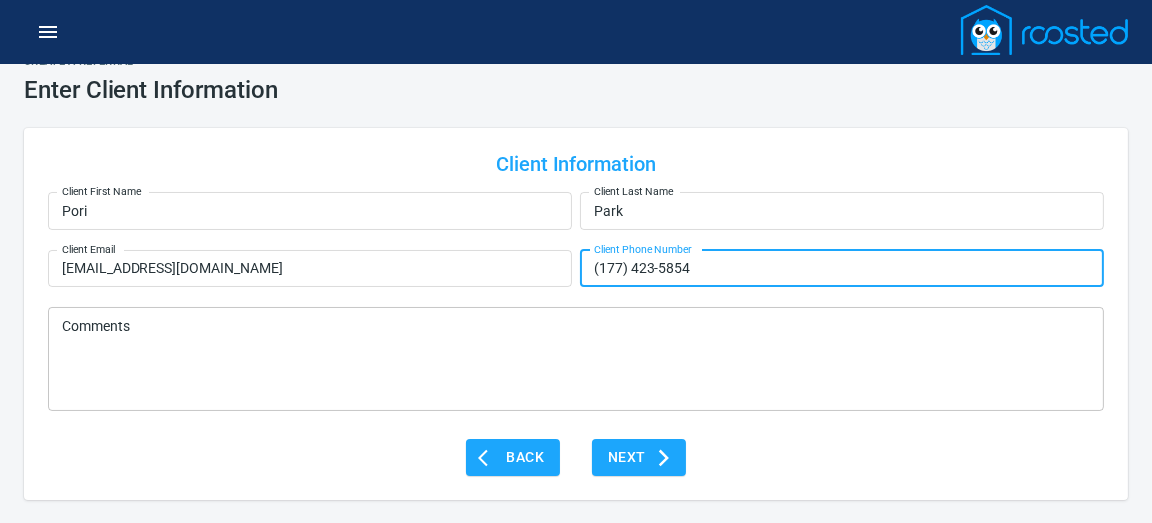 type on "(177) 423-5854" 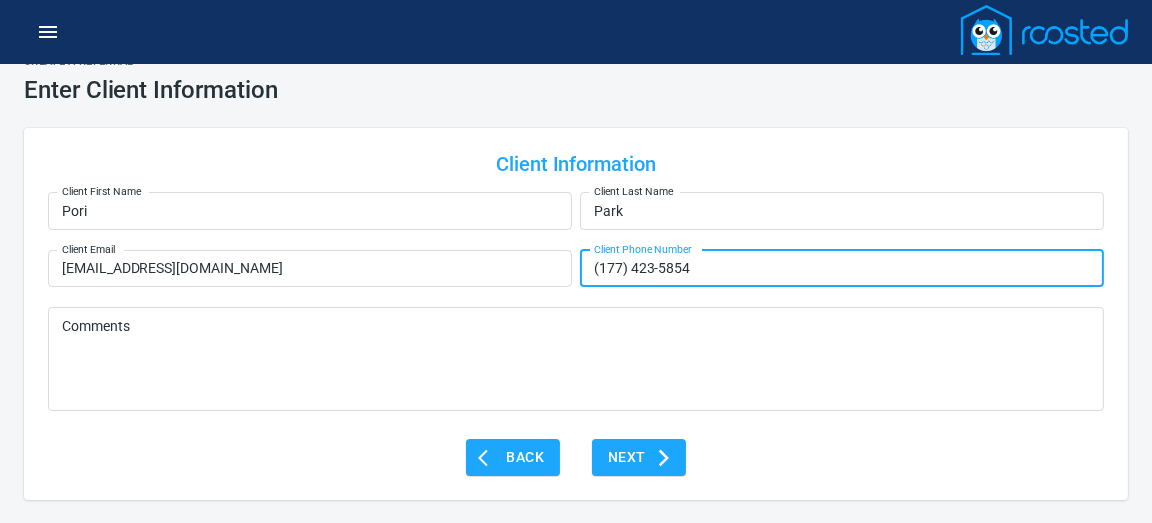 drag, startPoint x: 86, startPoint y: 322, endPoint x: 148, endPoint y: 305, distance: 64.288414 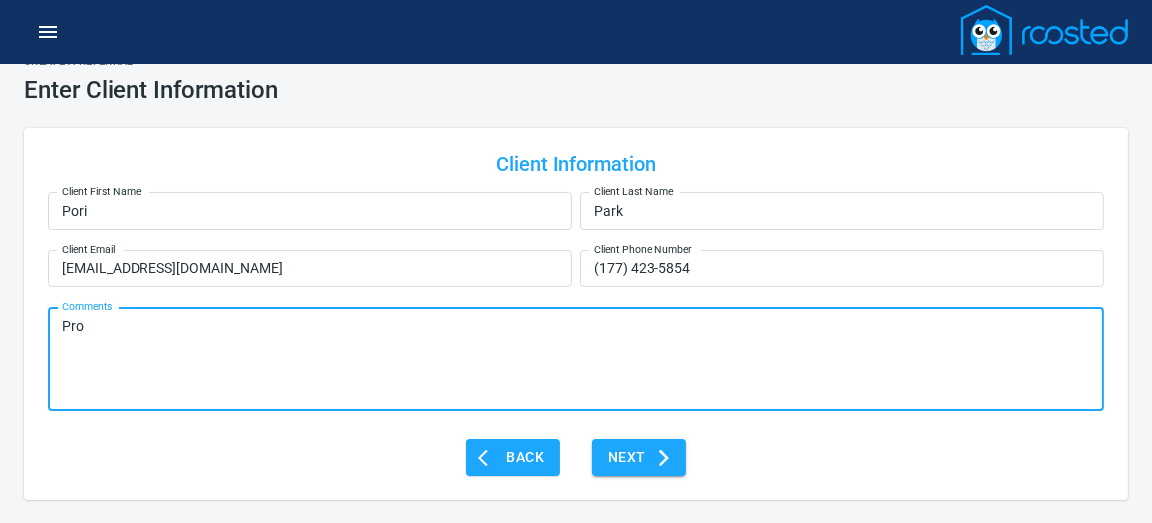 type on "Pro" 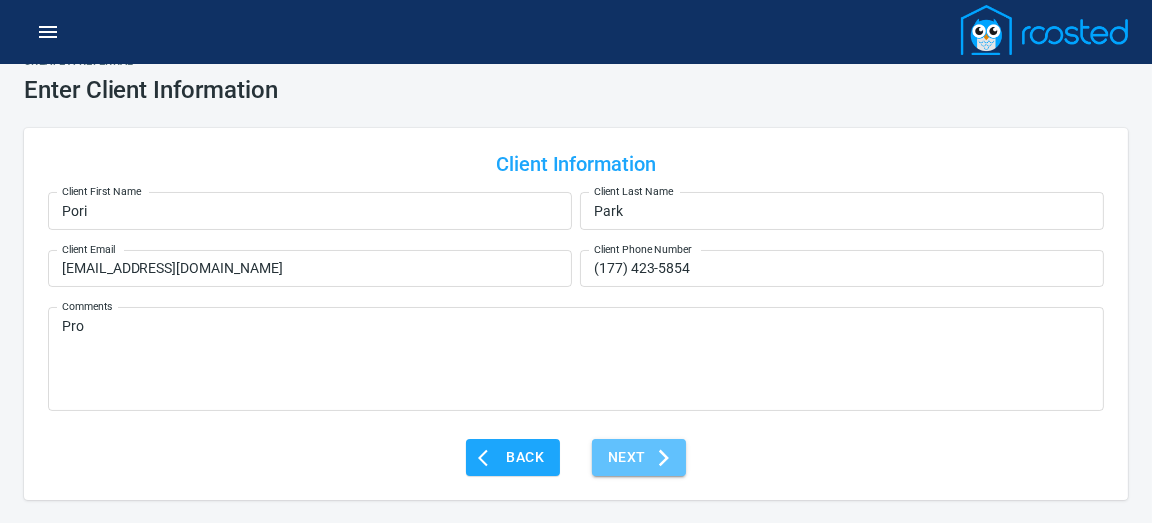 click on "Next" at bounding box center [639, 457] 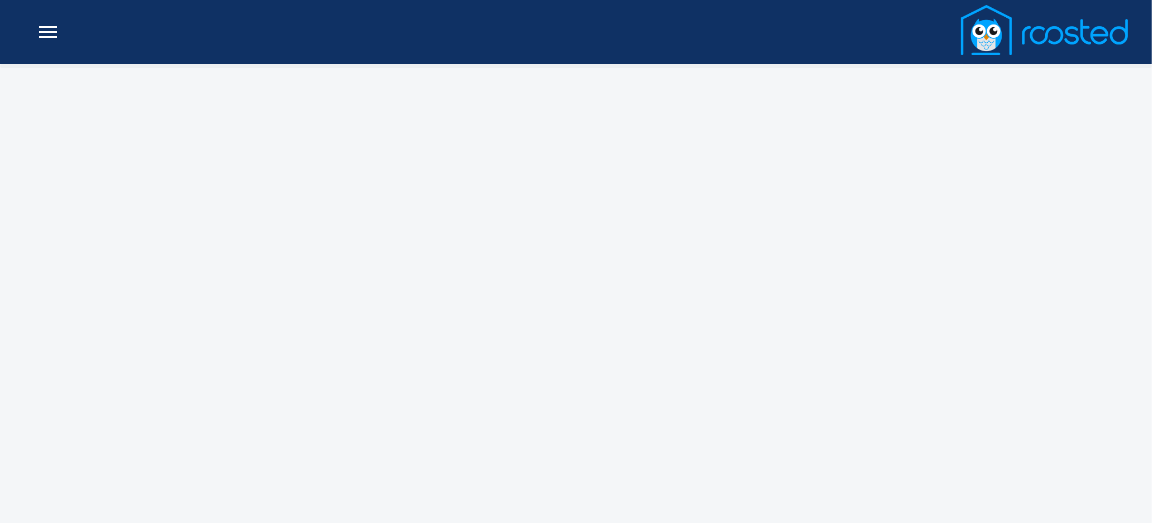 scroll, scrollTop: 0, scrollLeft: 0, axis: both 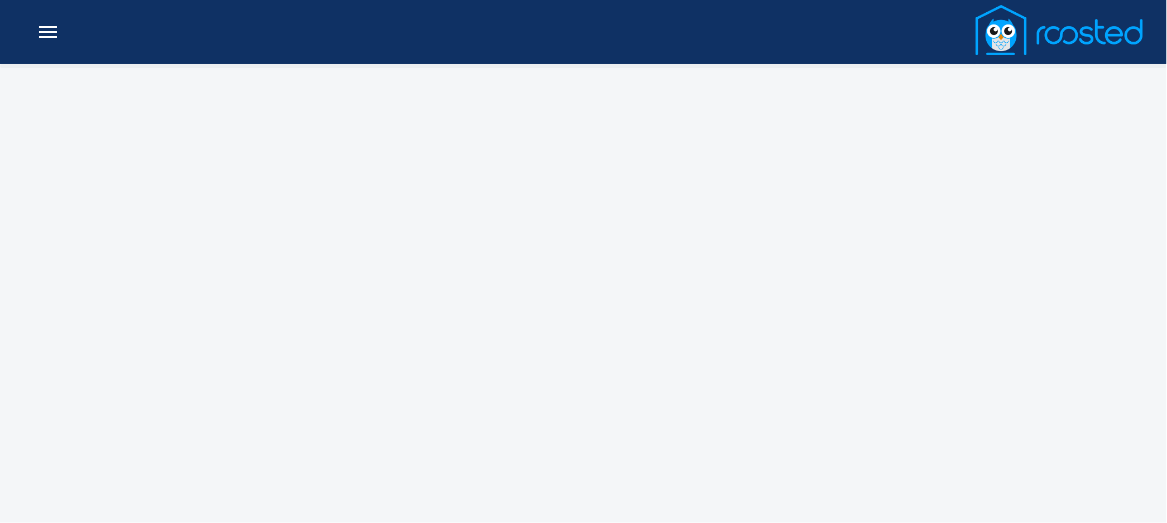 select on "AZ" 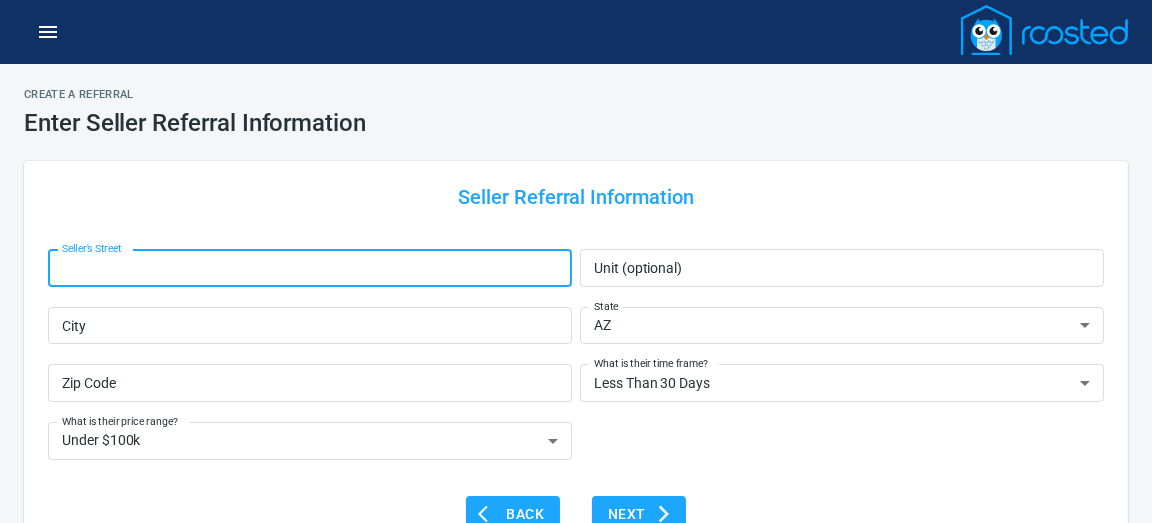 click on "Seller's Street" at bounding box center [310, 268] 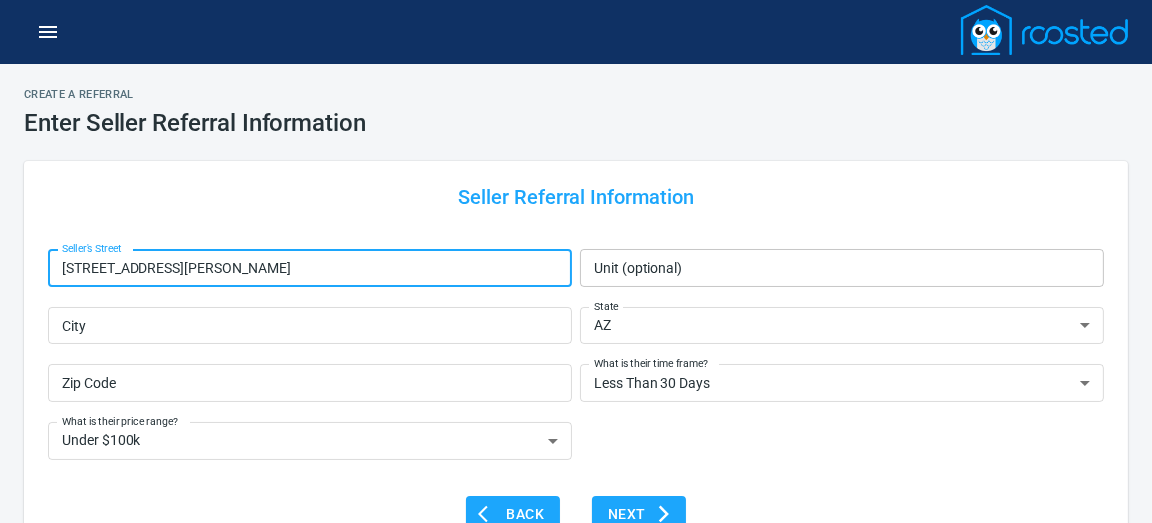 type on "[STREET_ADDRESS][PERSON_NAME]" 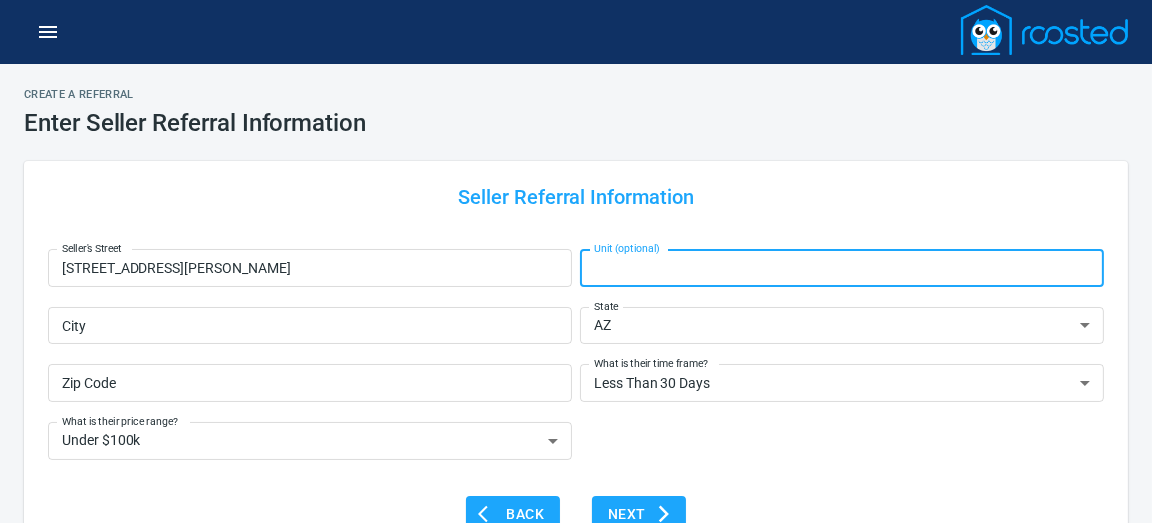 click on "Unit (optional)" at bounding box center (842, 268) 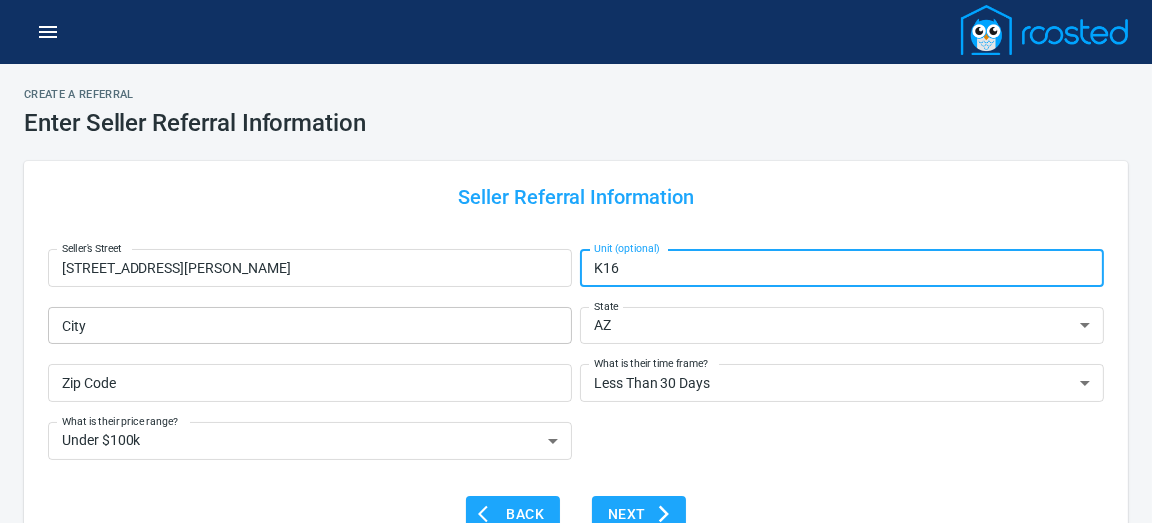 type on "K16" 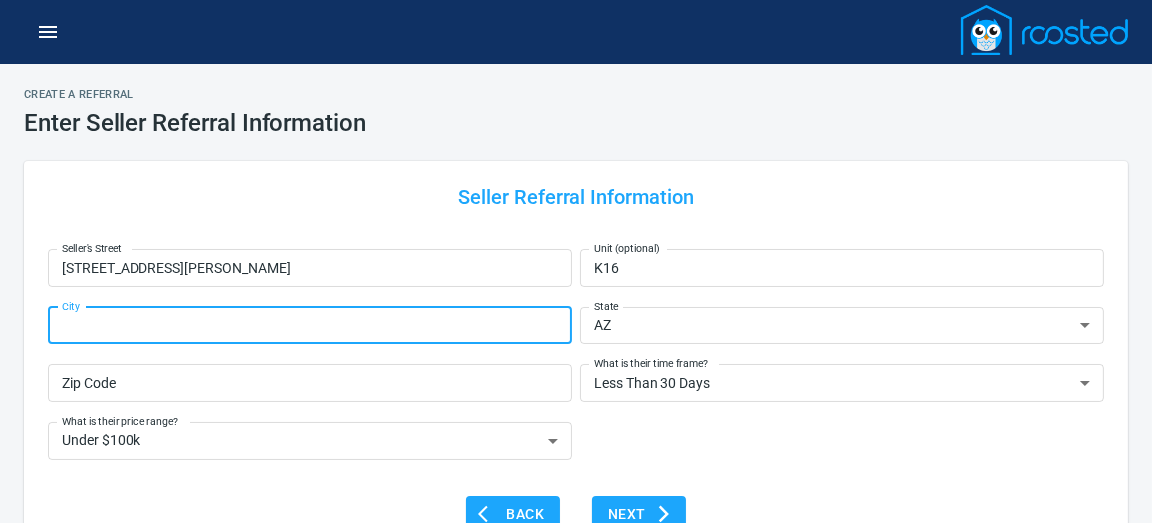 click on "City" at bounding box center (310, 326) 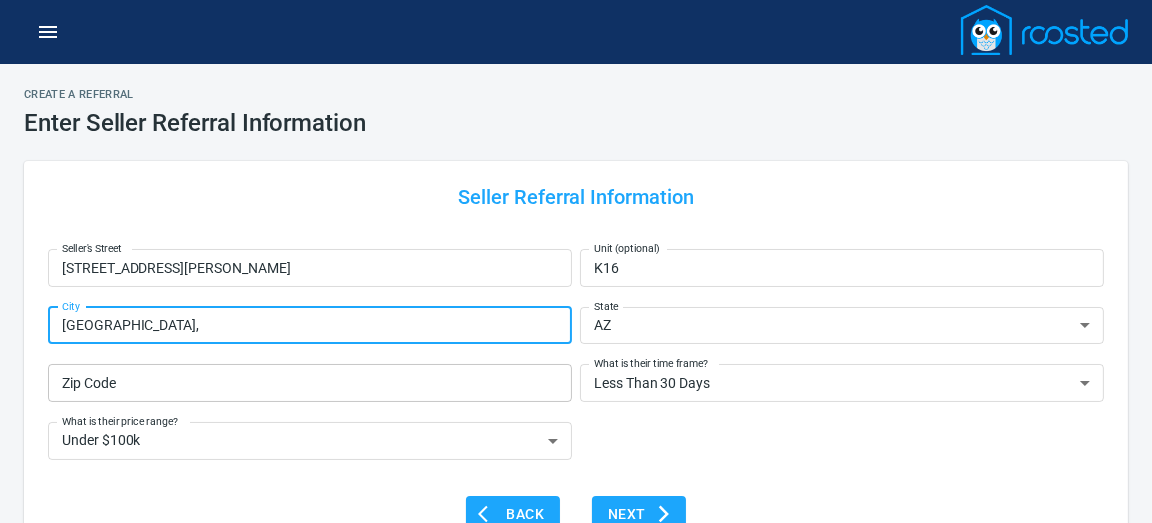 type on "[GEOGRAPHIC_DATA]," 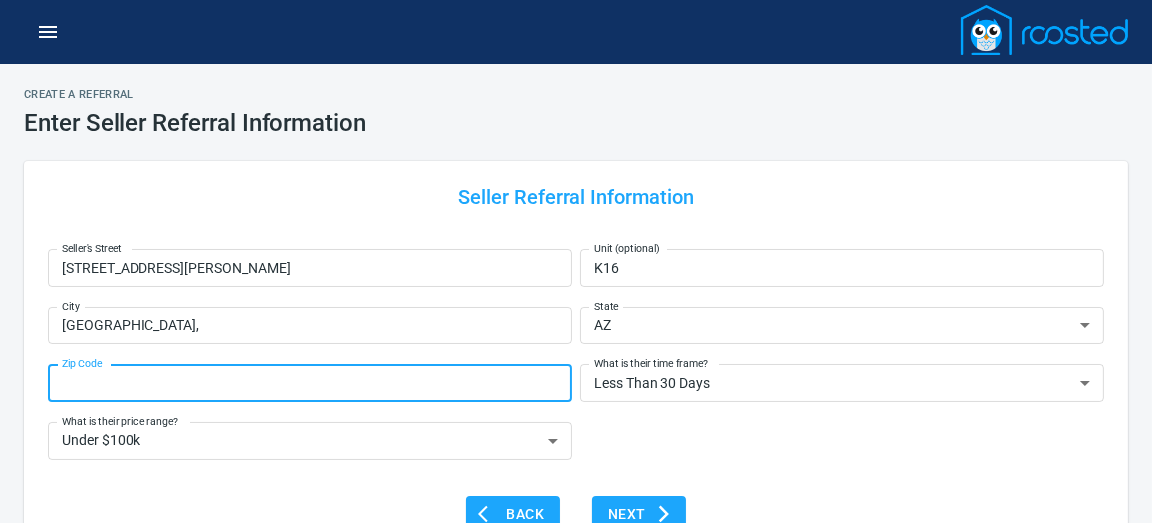click on "Zip Code" at bounding box center [310, 383] 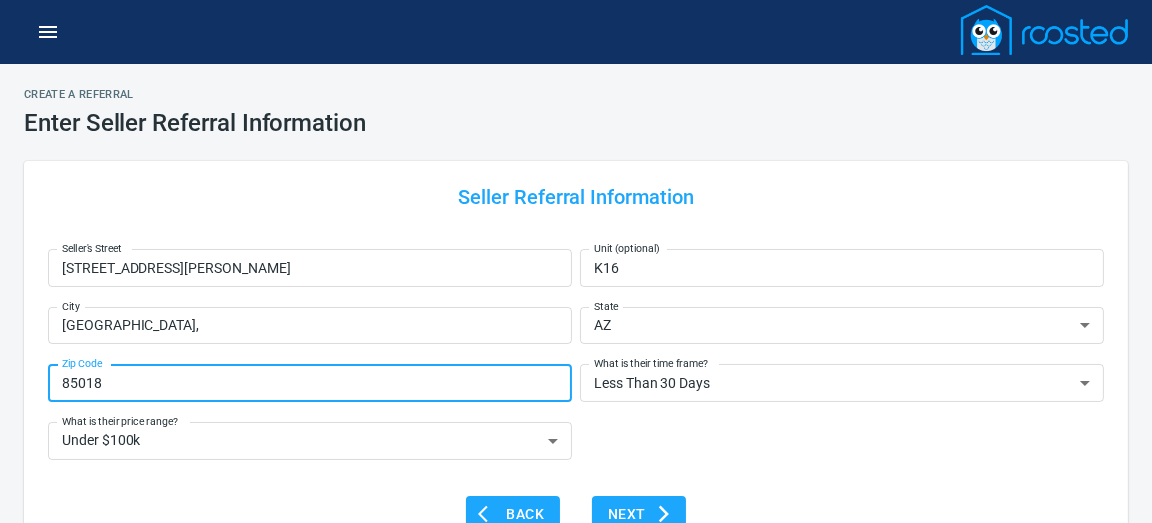 type on "85018" 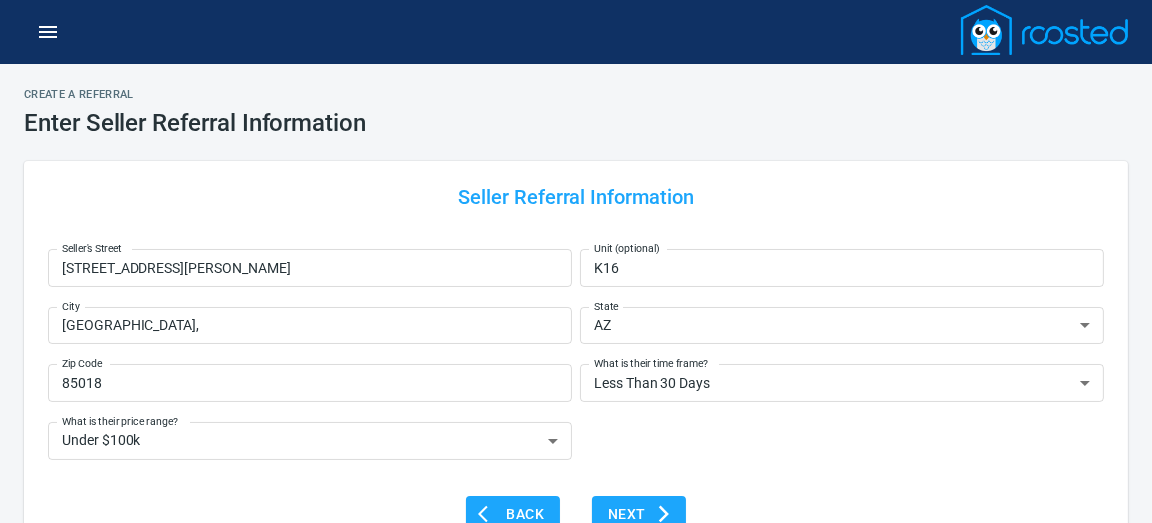 click on "Seller's Street [STREET_ADDRESS][PERSON_NAME] Seller's Street Unit (optional) K16 Unit (optional) [GEOGRAPHIC_DATA], [GEOGRAPHIC_DATA] [US_STATE][GEOGRAPHIC_DATA] CO [GEOGRAPHIC_DATA] DE DC [GEOGRAPHIC_DATA] [GEOGRAPHIC_DATA] HI ID [GEOGRAPHIC_DATA] IN [GEOGRAPHIC_DATA] [GEOGRAPHIC_DATA] [GEOGRAPHIC_DATA] [GEOGRAPHIC_DATA] MD [GEOGRAPHIC_DATA] [GEOGRAPHIC_DATA] [GEOGRAPHIC_DATA] [GEOGRAPHIC_DATA] [GEOGRAPHIC_DATA] MT NE [GEOGRAPHIC_DATA] NH [GEOGRAPHIC_DATA] [GEOGRAPHIC_DATA] [GEOGRAPHIC_DATA] [GEOGRAPHIC_DATA] [GEOGRAPHIC_DATA] [GEOGRAPHIC_DATA] [GEOGRAPHIC_DATA] OR [GEOGRAPHIC_DATA] [GEOGRAPHIC_DATA] SC SD [GEOGRAPHIC_DATA] [GEOGRAPHIC_DATA] [GEOGRAPHIC_DATA] [GEOGRAPHIC_DATA] [GEOGRAPHIC_DATA] [GEOGRAPHIC_DATA] WV [GEOGRAPHIC_DATA] WY State Zip Code 85018 Zip Code What is their time frame? Less Than 30 Days 30 to 60 Days 60 to 90 Days Greater than 90 Days Unkown What is their time frame? What is their price range? Under $100k $100k - $300k $300k - $600k $600k - $1MM $1MM - $3MM $3MM - $5MM+ What is their price range?" at bounding box center [576, 352] 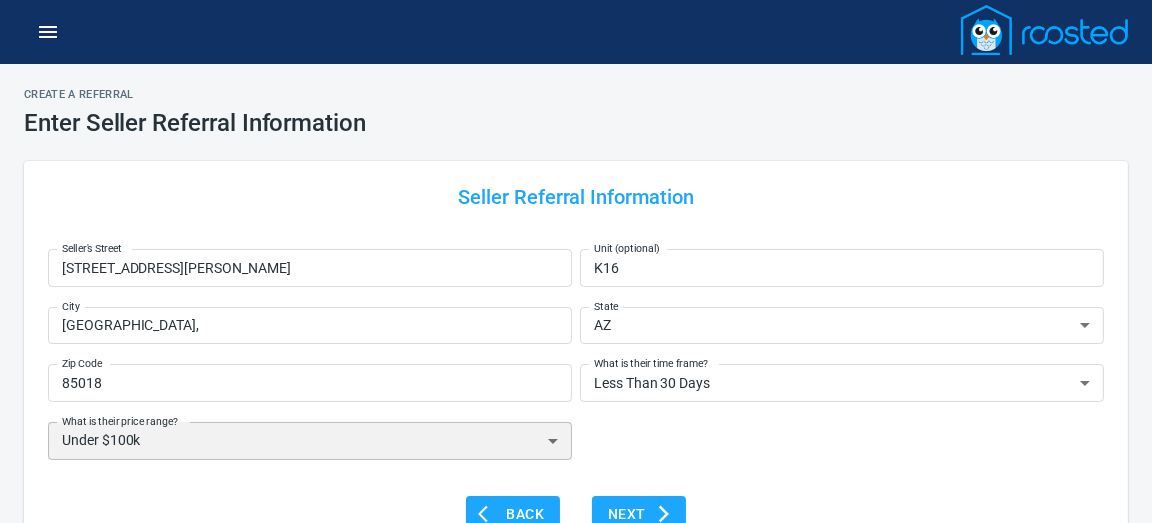 click on "Under $100k $100k - $300k $300k - $600k $600k - $1MM $1MM - $3MM $3MM - $5MM+" at bounding box center (310, 441) 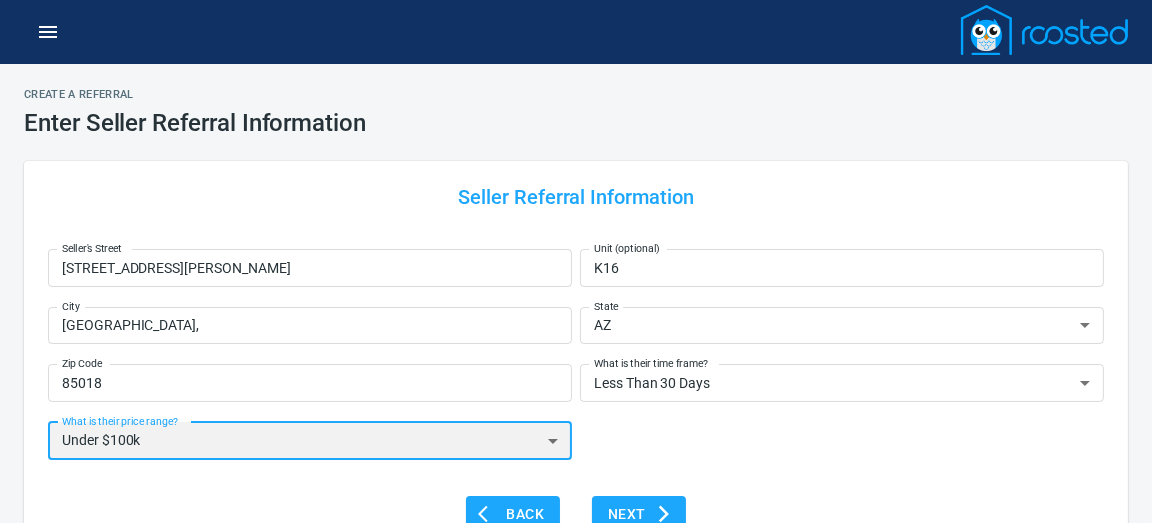 select on "$100k - $300k" 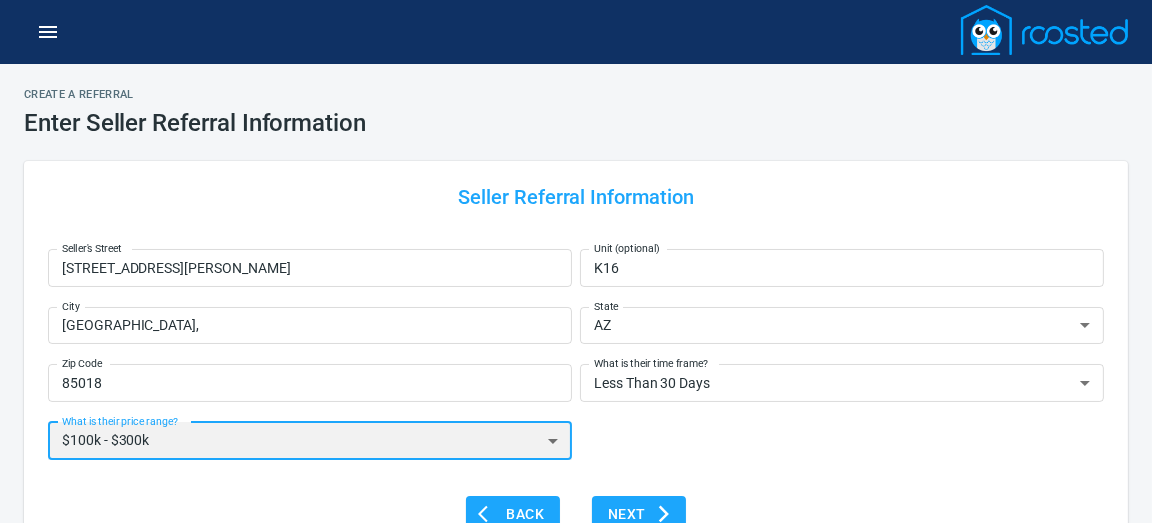 click on "Under $100k $100k - $300k $300k - $600k $600k - $1MM $1MM - $3MM $3MM - $5MM+" at bounding box center (310, 441) 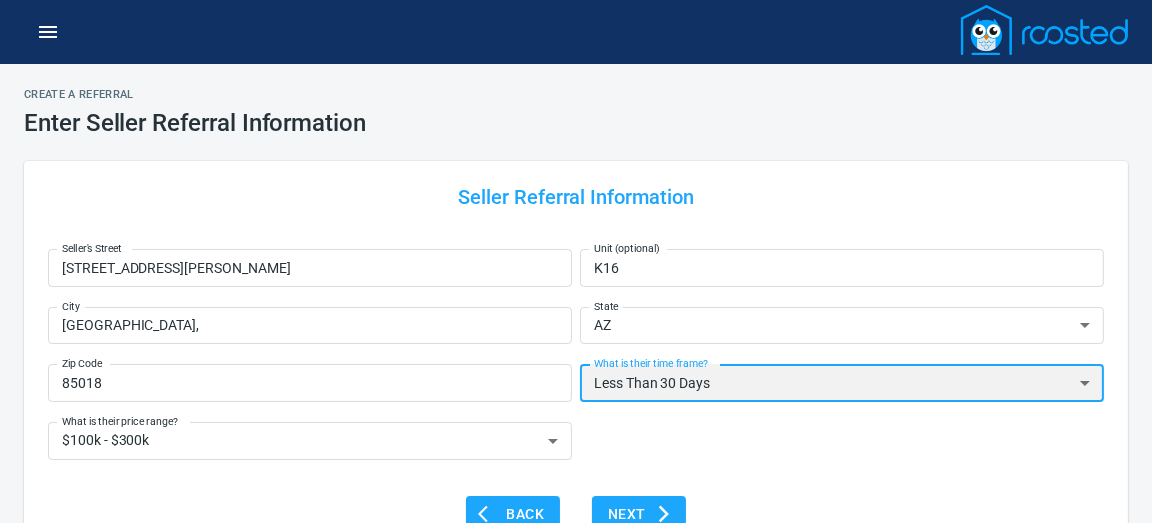 click on "Less Than 30 Days 30 to 60 Days 60 to 90 Days Greater than 90 Days Unkown" at bounding box center (842, 383) 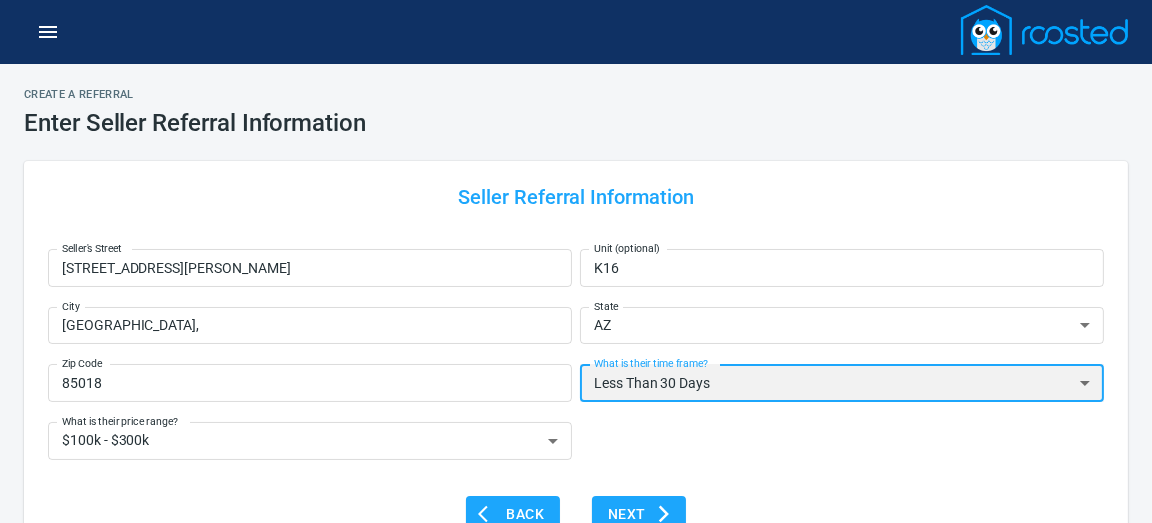 select on "60 to 90 Days" 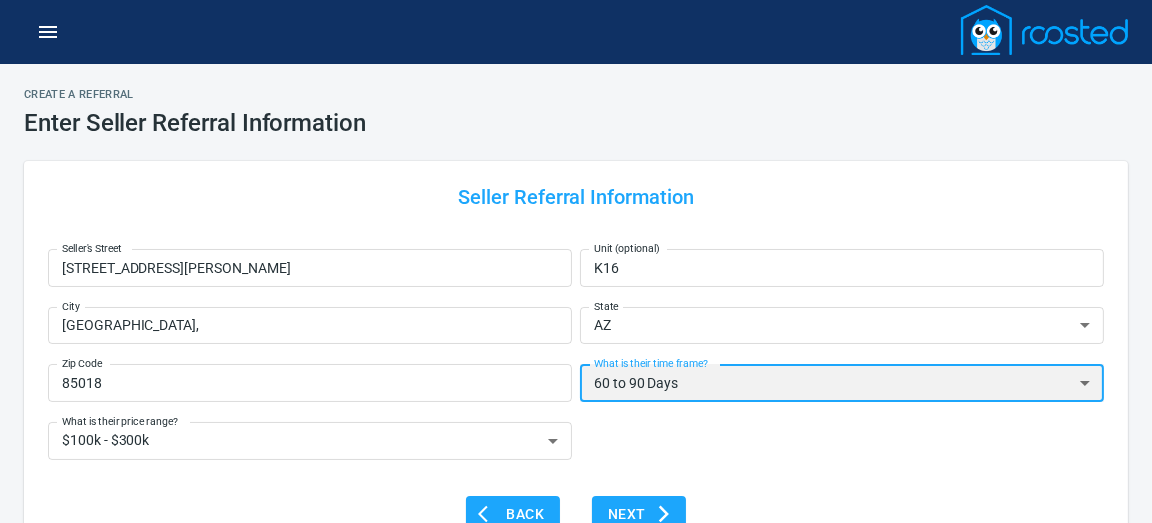 click on "Less Than 30 Days 30 to 60 Days 60 to 90 Days Greater than 90 Days Unkown" at bounding box center [842, 383] 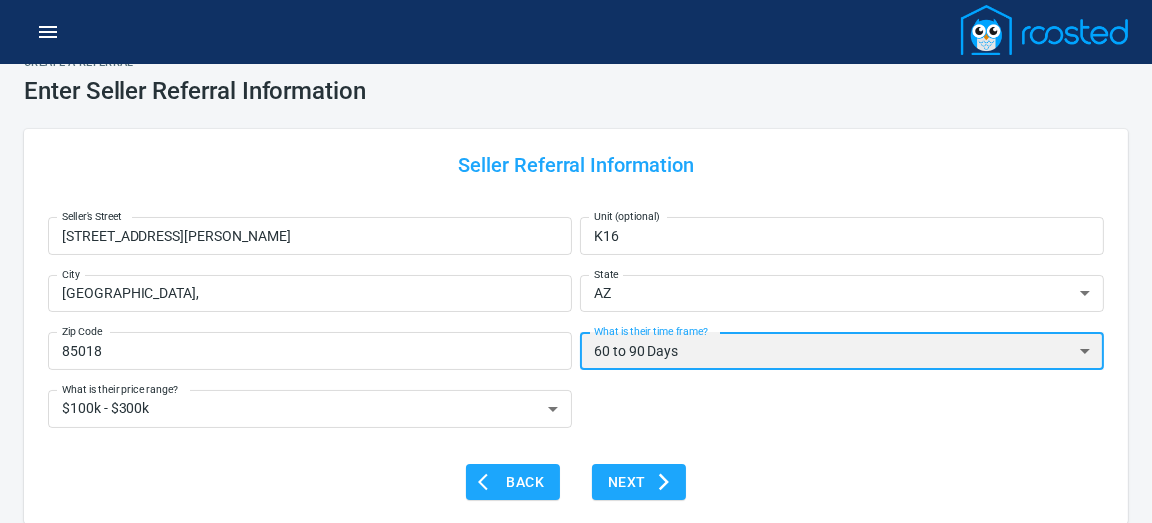 scroll, scrollTop: 56, scrollLeft: 0, axis: vertical 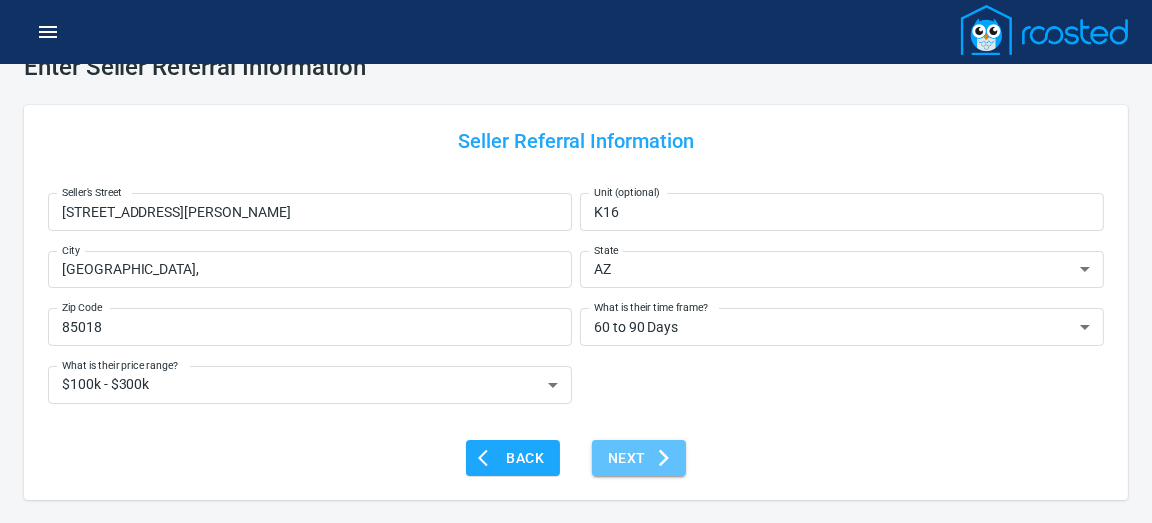 click on "Next" at bounding box center [639, 458] 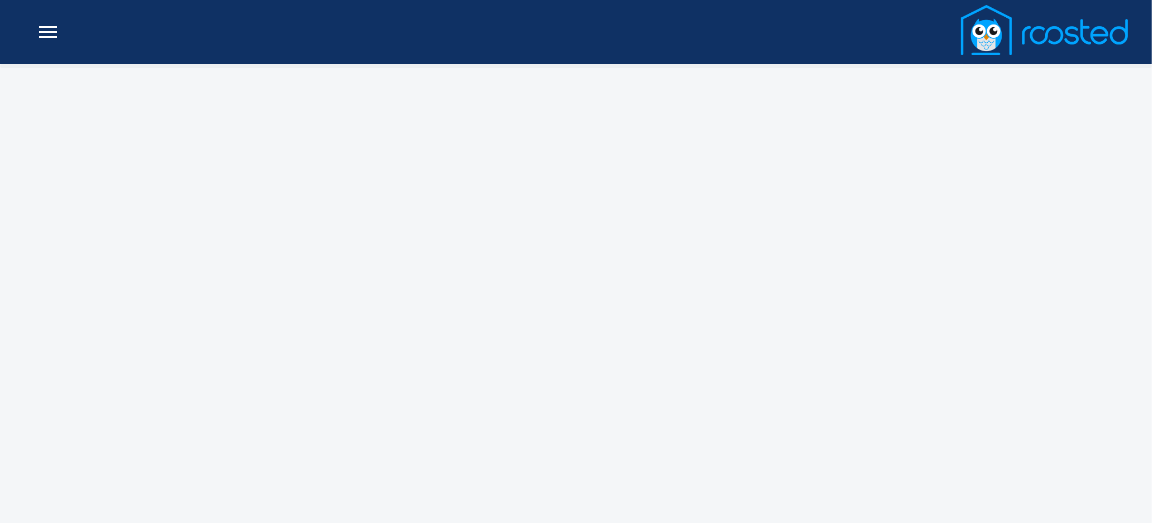 scroll, scrollTop: 0, scrollLeft: 0, axis: both 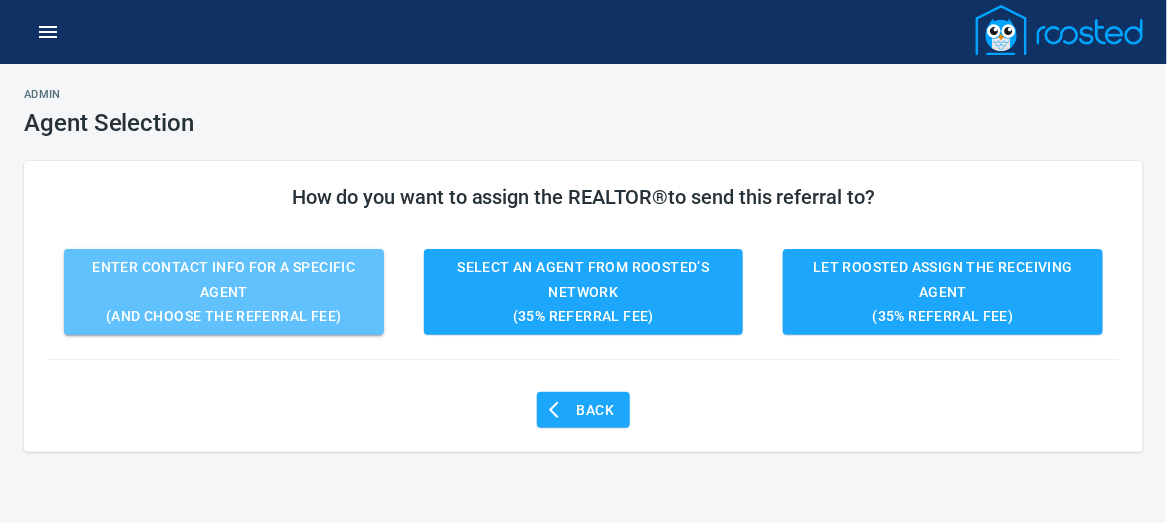 click on "Enter Contact Info for a Specific Agent   (and choose the referral fee)" at bounding box center [224, 292] 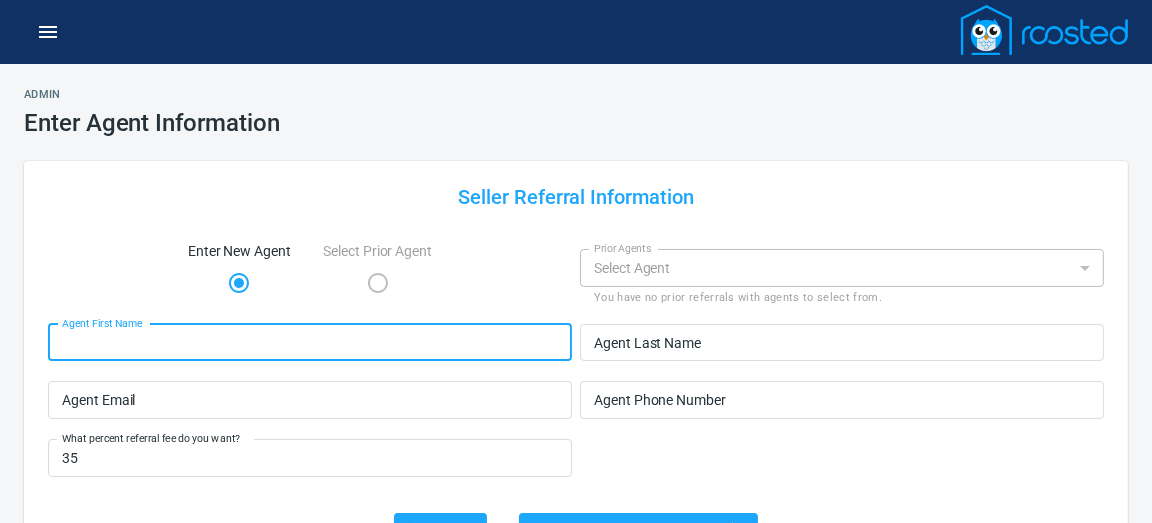click on "Agent First Name" at bounding box center (310, 343) 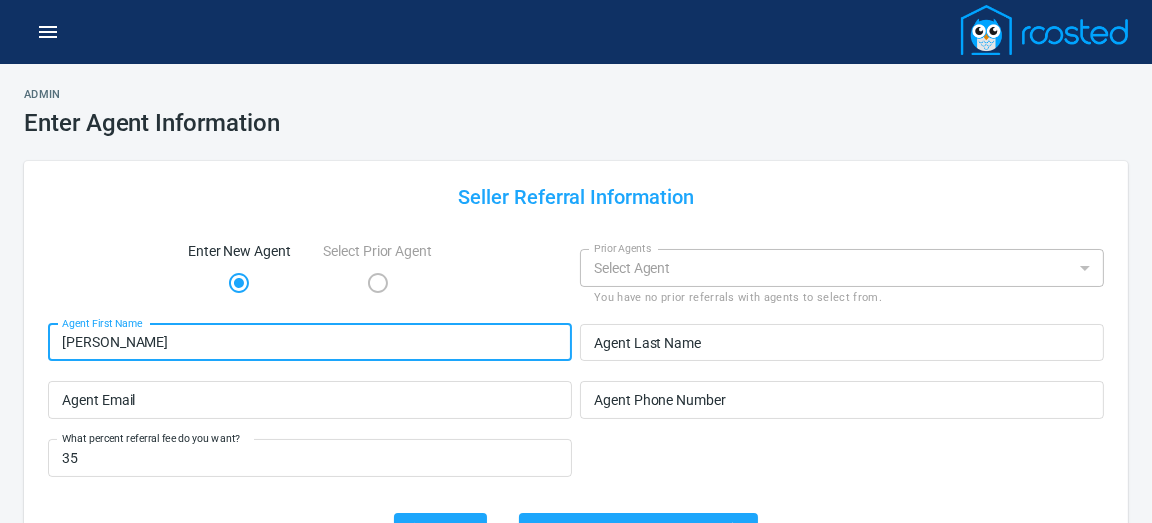 type on "[PERSON_NAME]" 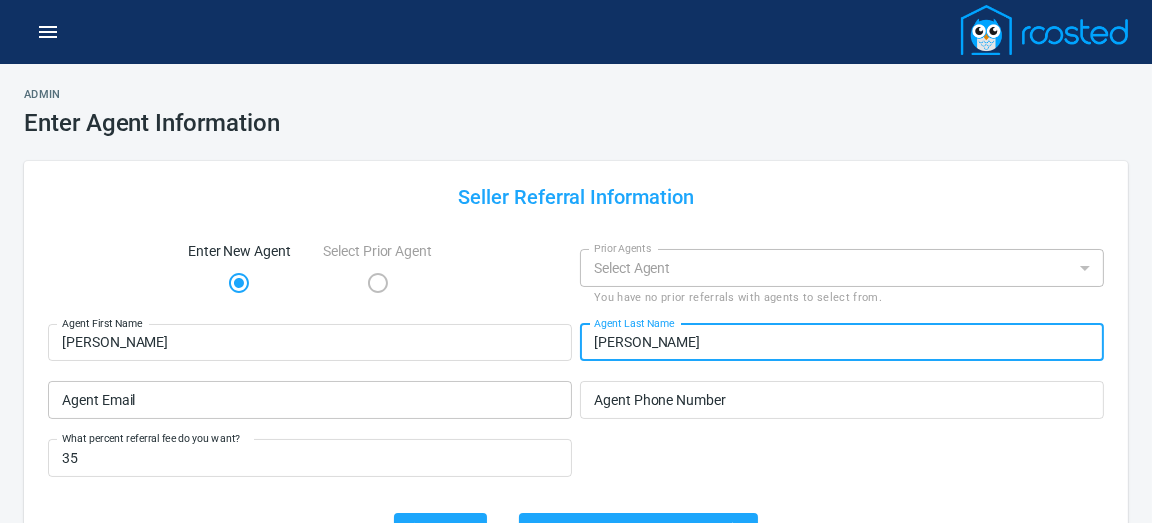 type on "[PERSON_NAME]" 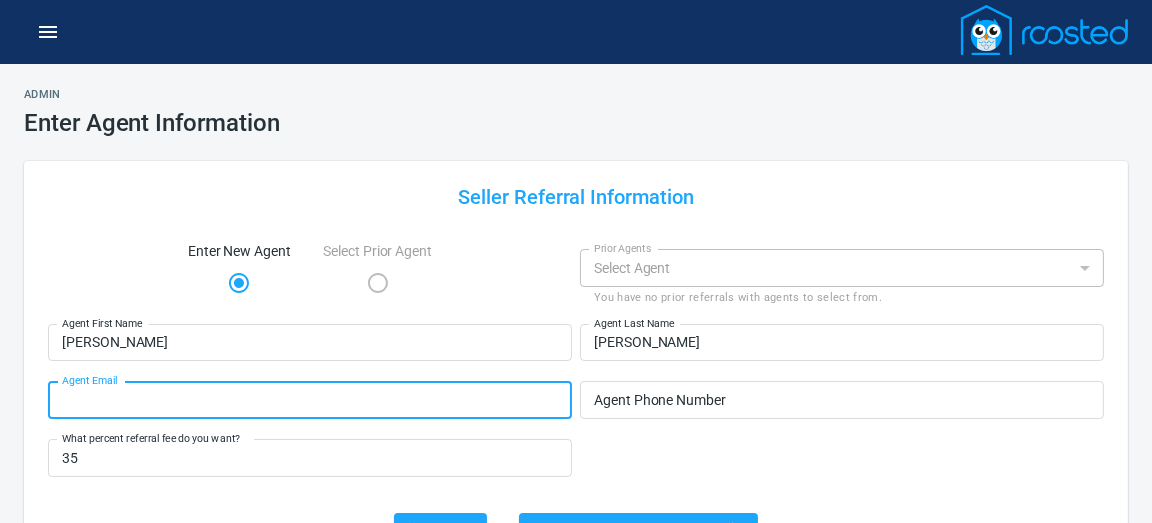 click on "Agent Email" at bounding box center (310, 400) 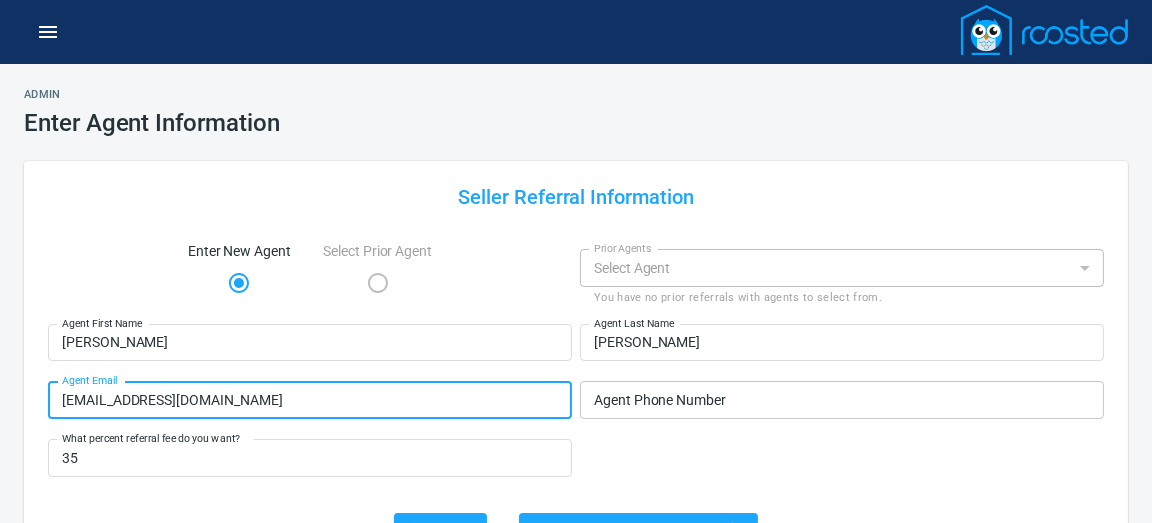 type on "[EMAIL_ADDRESS][DOMAIN_NAME]" 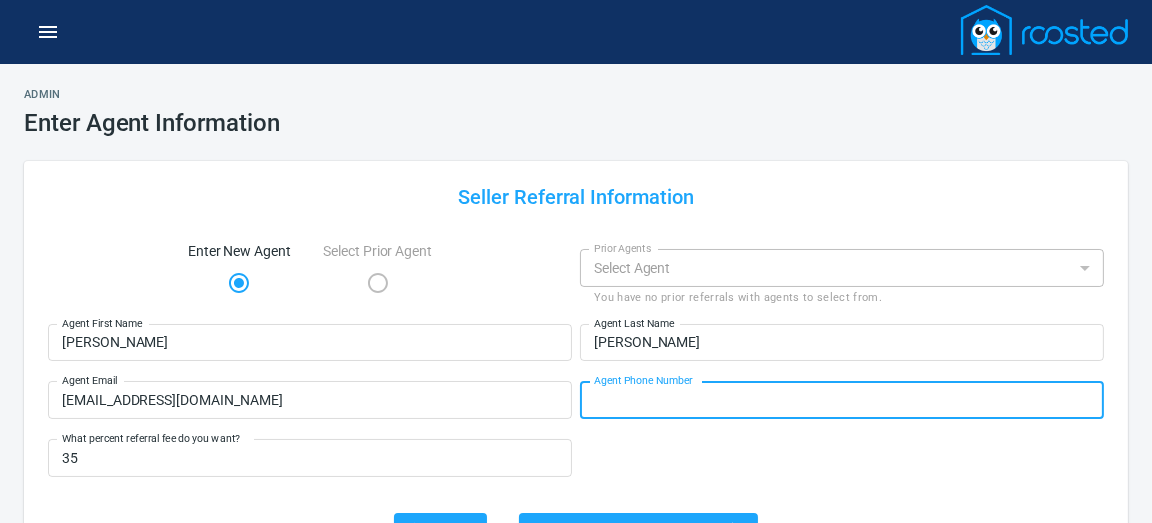 click on "Agent Phone Number" at bounding box center (842, 400) 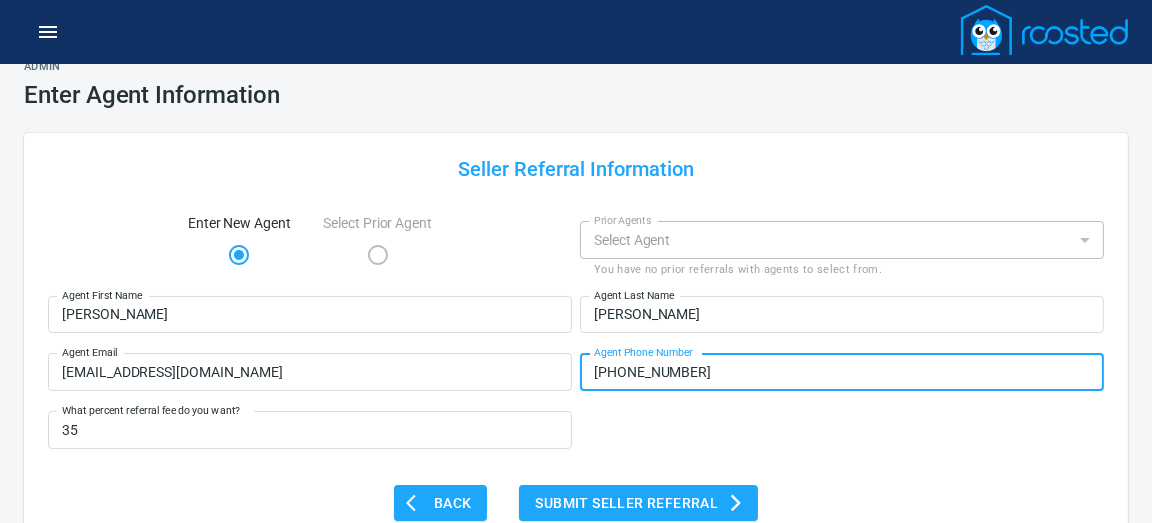 scroll, scrollTop: 61, scrollLeft: 0, axis: vertical 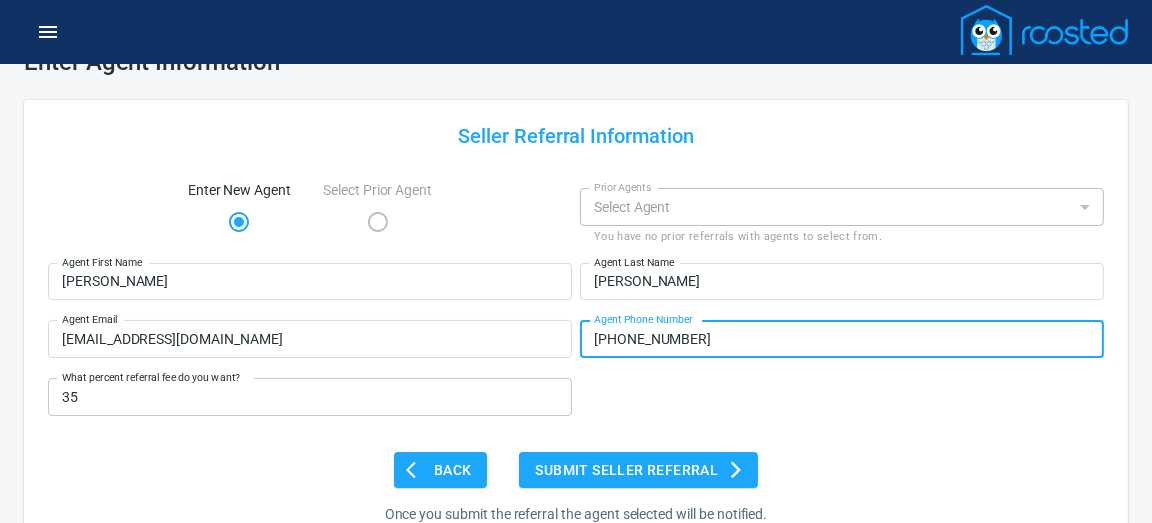 type on "[PHONE_NUMBER]" 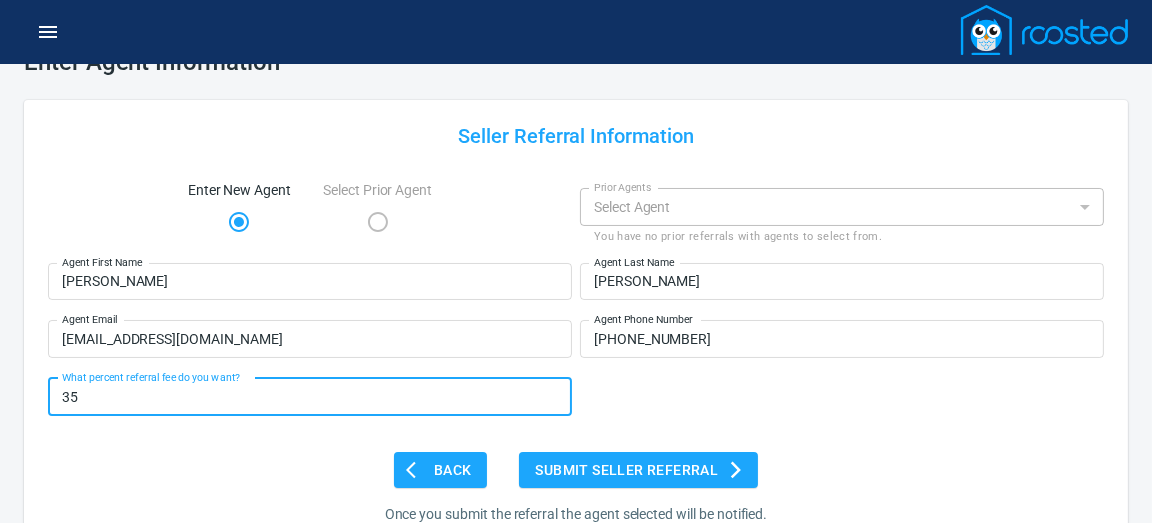 click on "35" at bounding box center (310, 397) 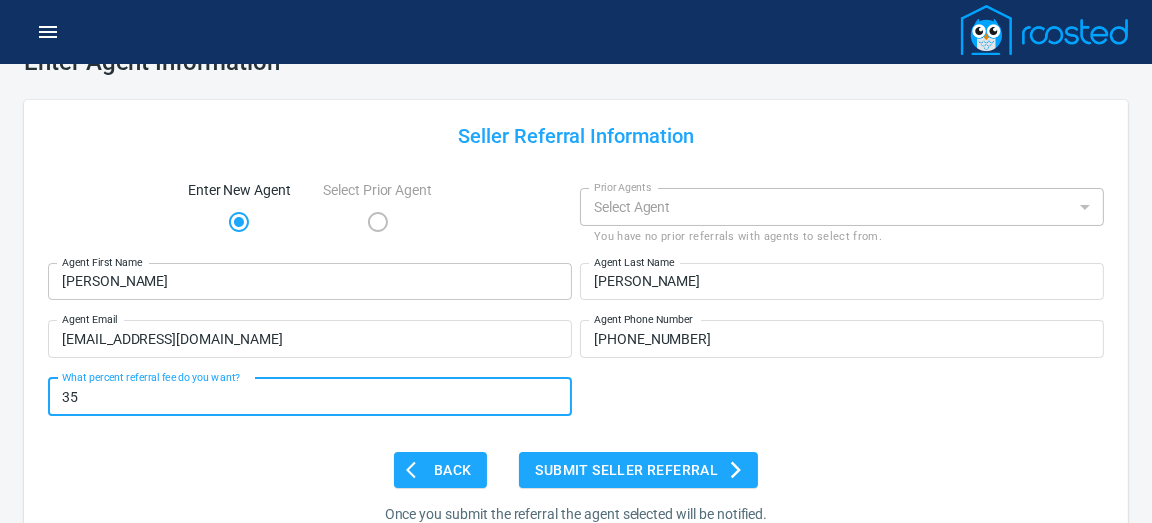 type on "3" 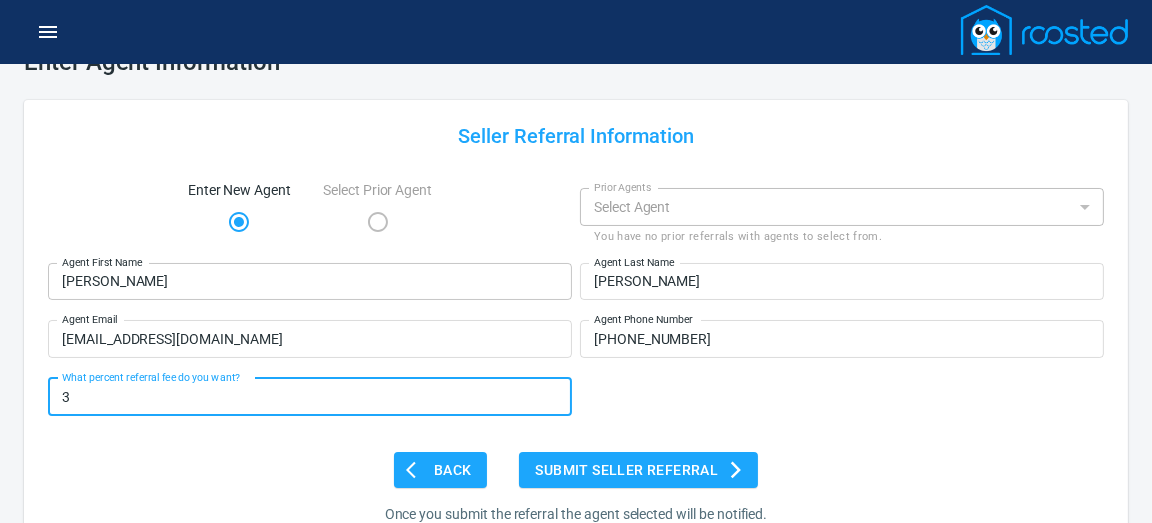 type on "35" 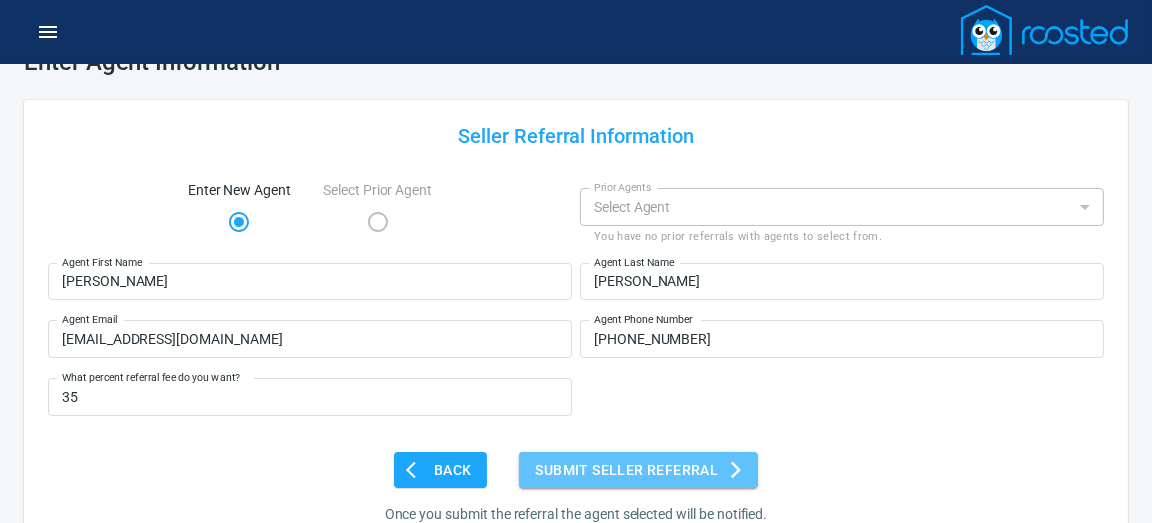click on "Submit Seller Referral" at bounding box center (638, 470) 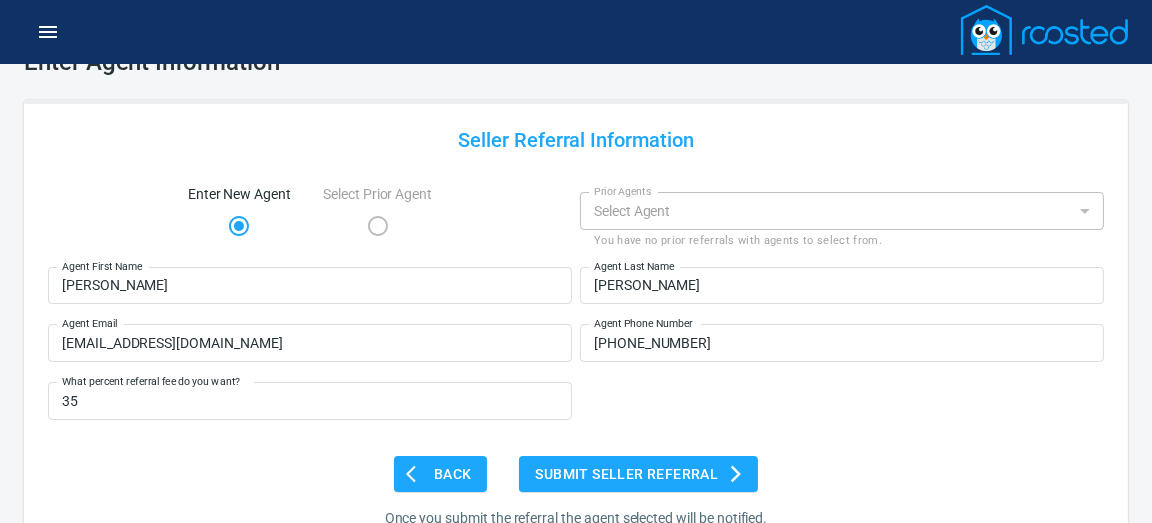 scroll, scrollTop: 0, scrollLeft: 0, axis: both 